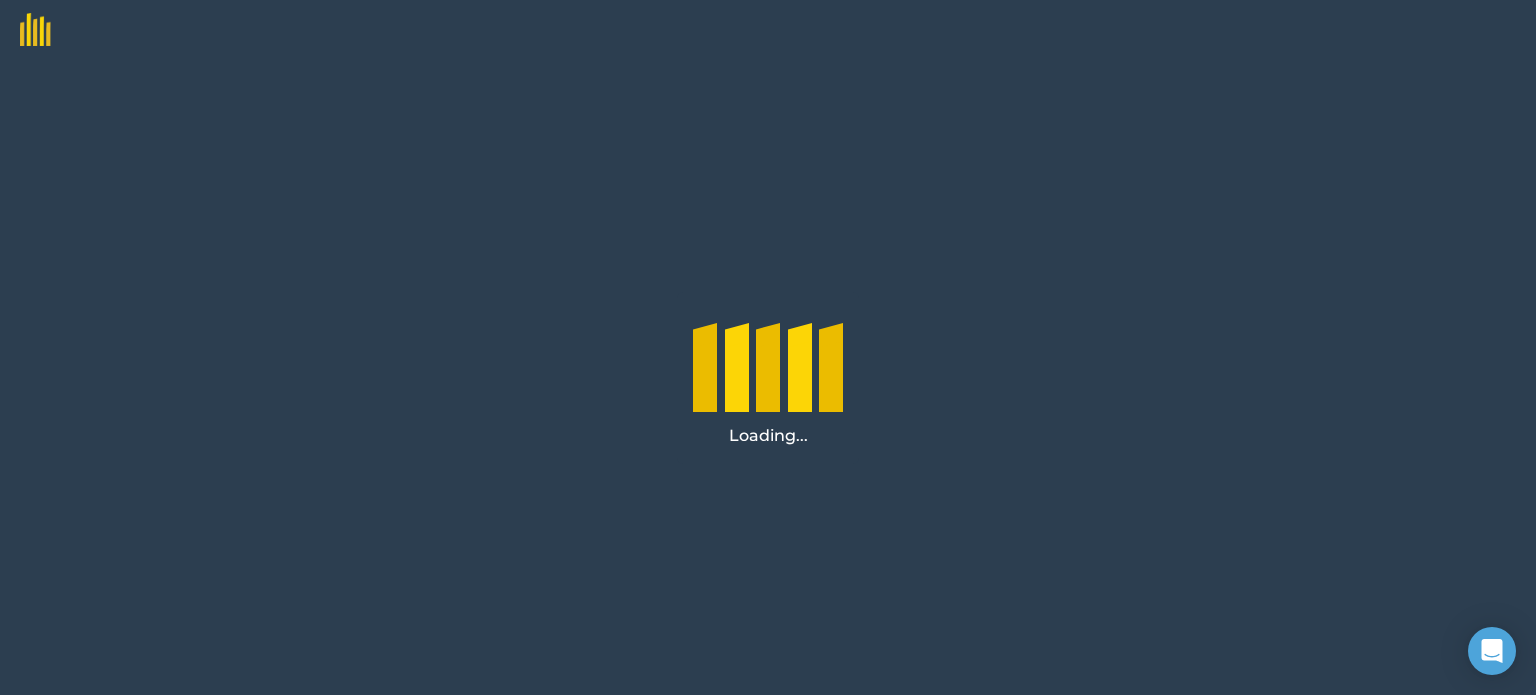 scroll, scrollTop: 0, scrollLeft: 0, axis: both 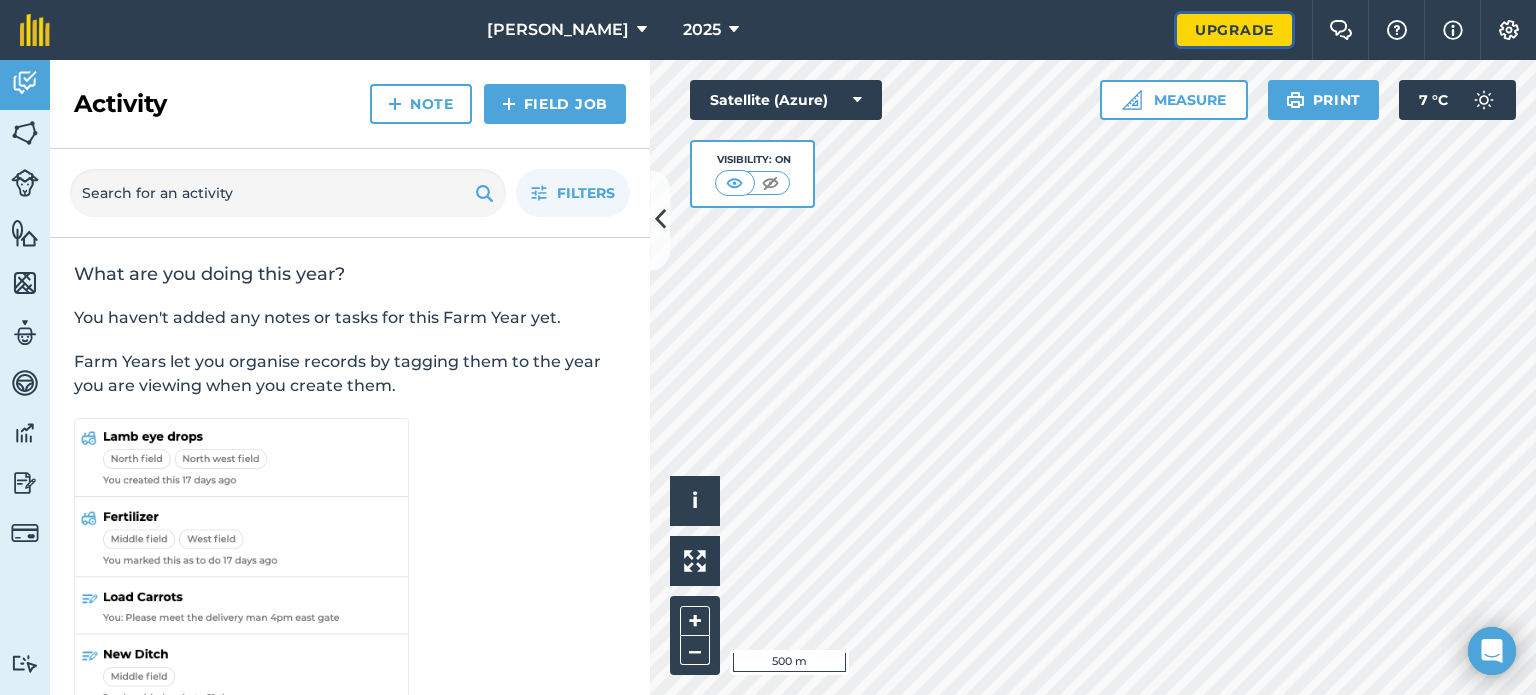 click on "Upgrade" at bounding box center [1234, 30] 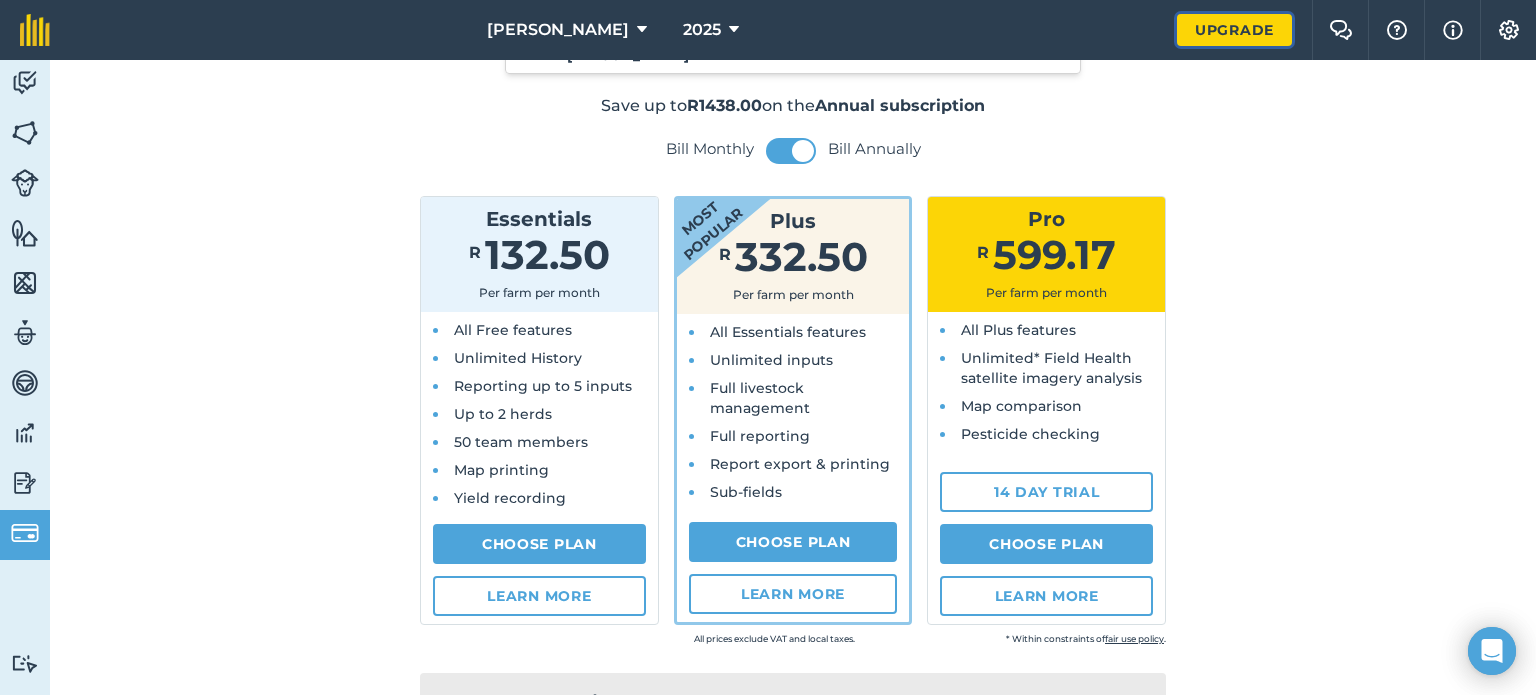 scroll, scrollTop: 119, scrollLeft: 0, axis: vertical 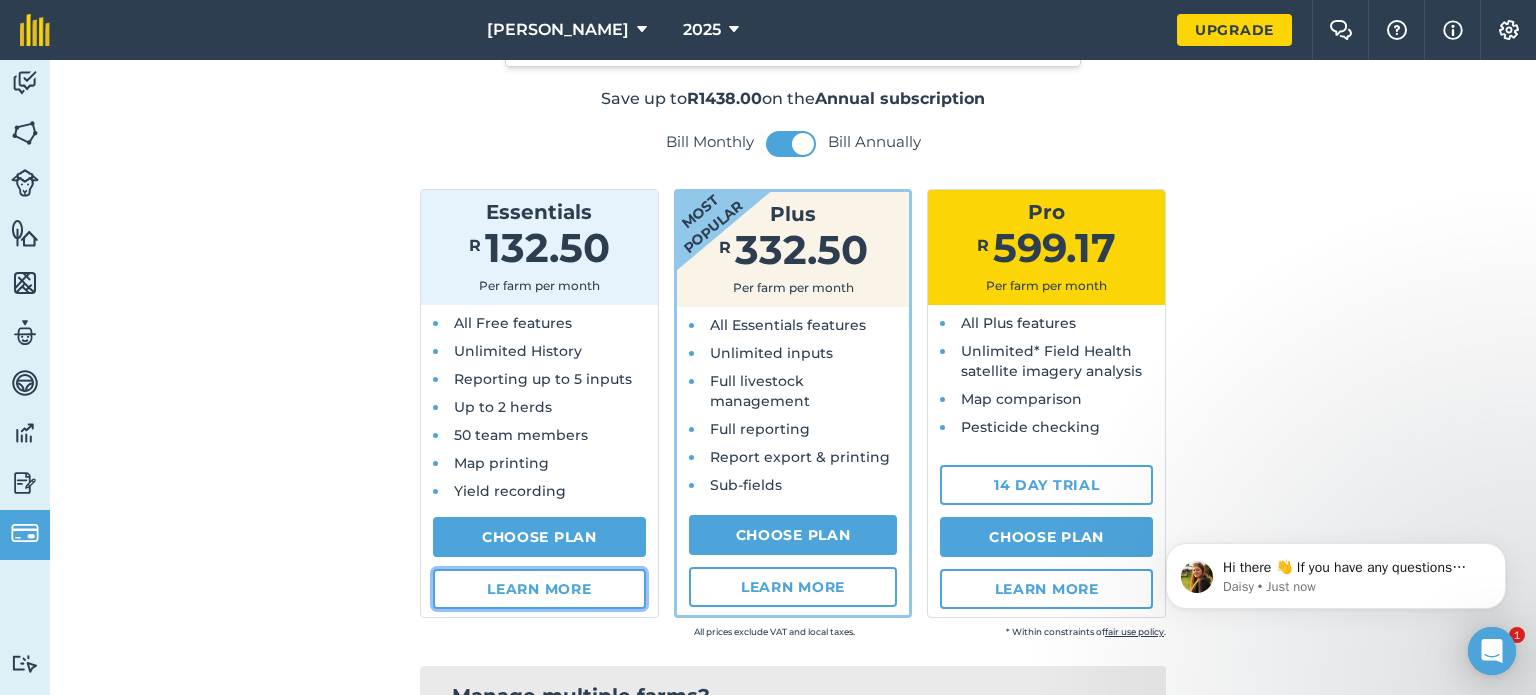 click on "Learn more" at bounding box center (539, 589) 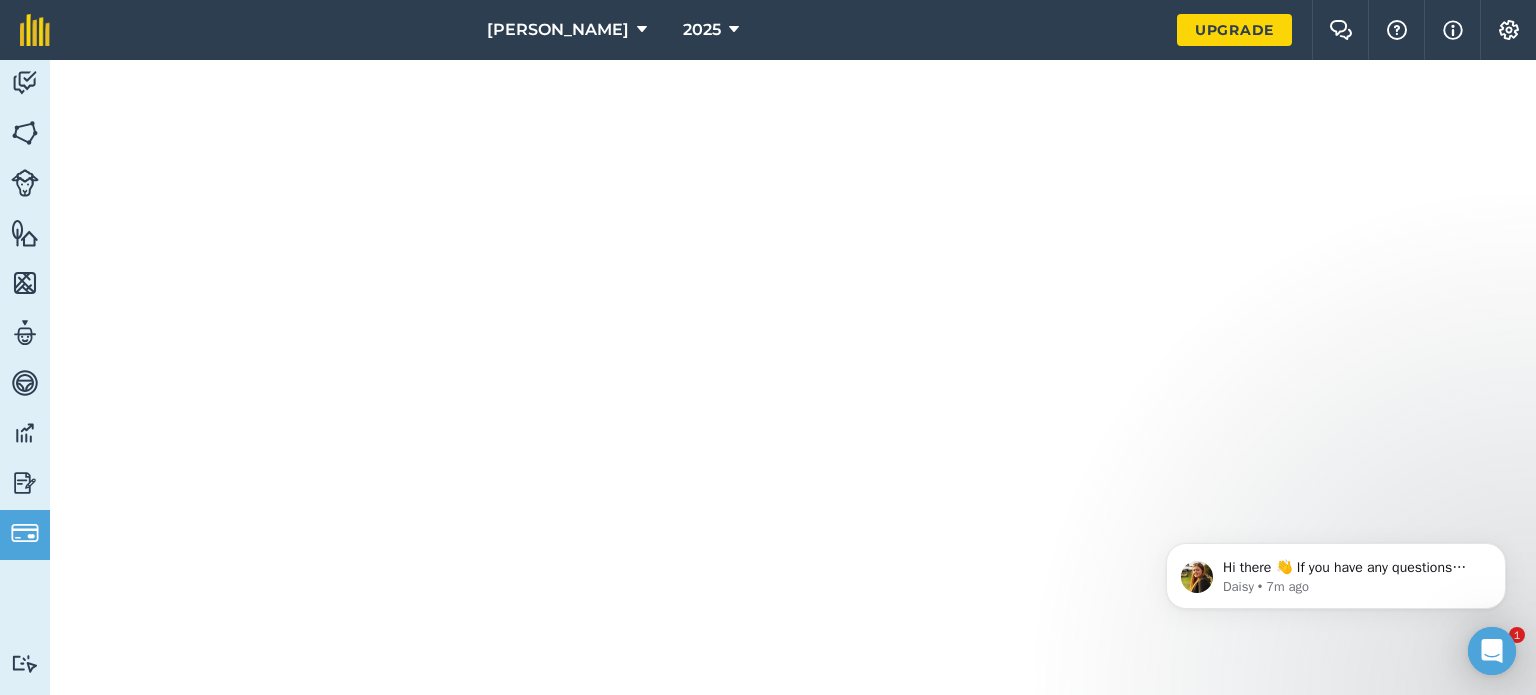 scroll, scrollTop: 393, scrollLeft: 0, axis: vertical 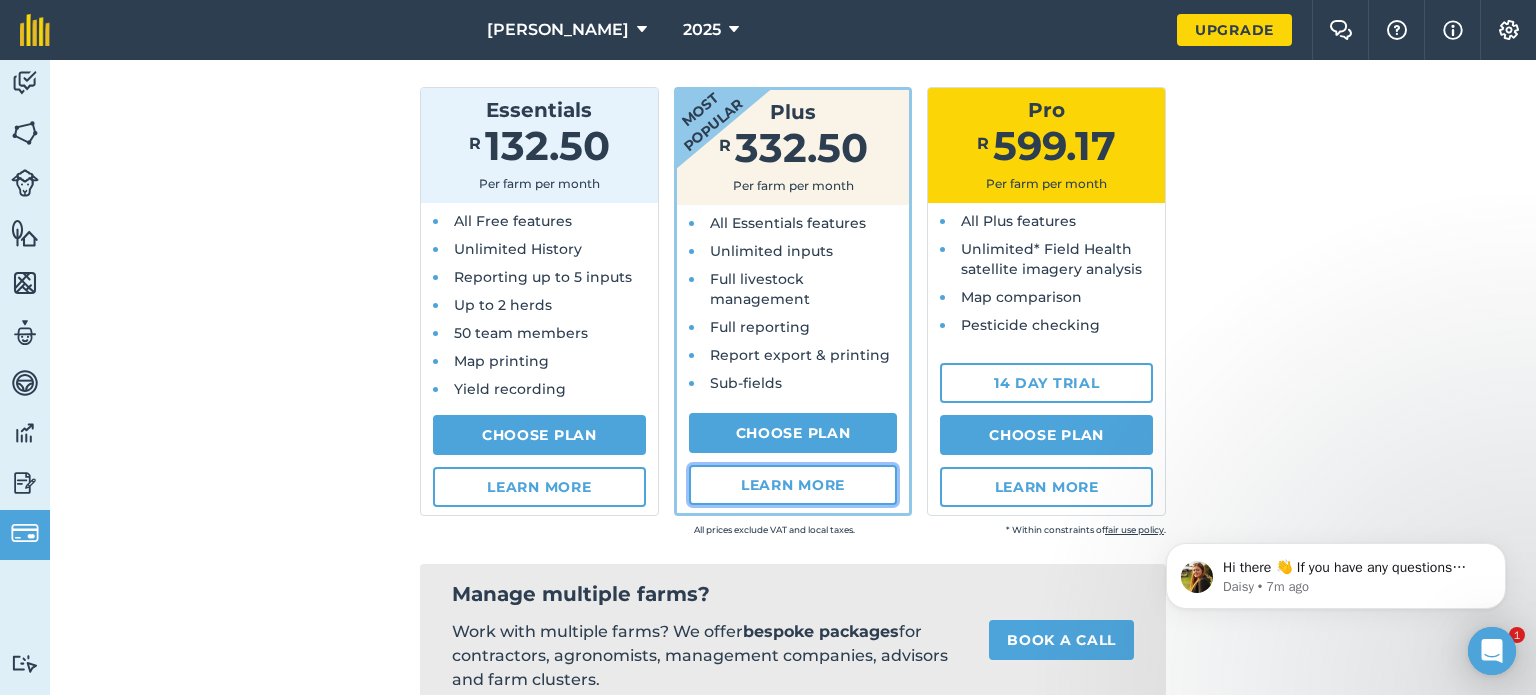 click on "Learn more" at bounding box center [793, 485] 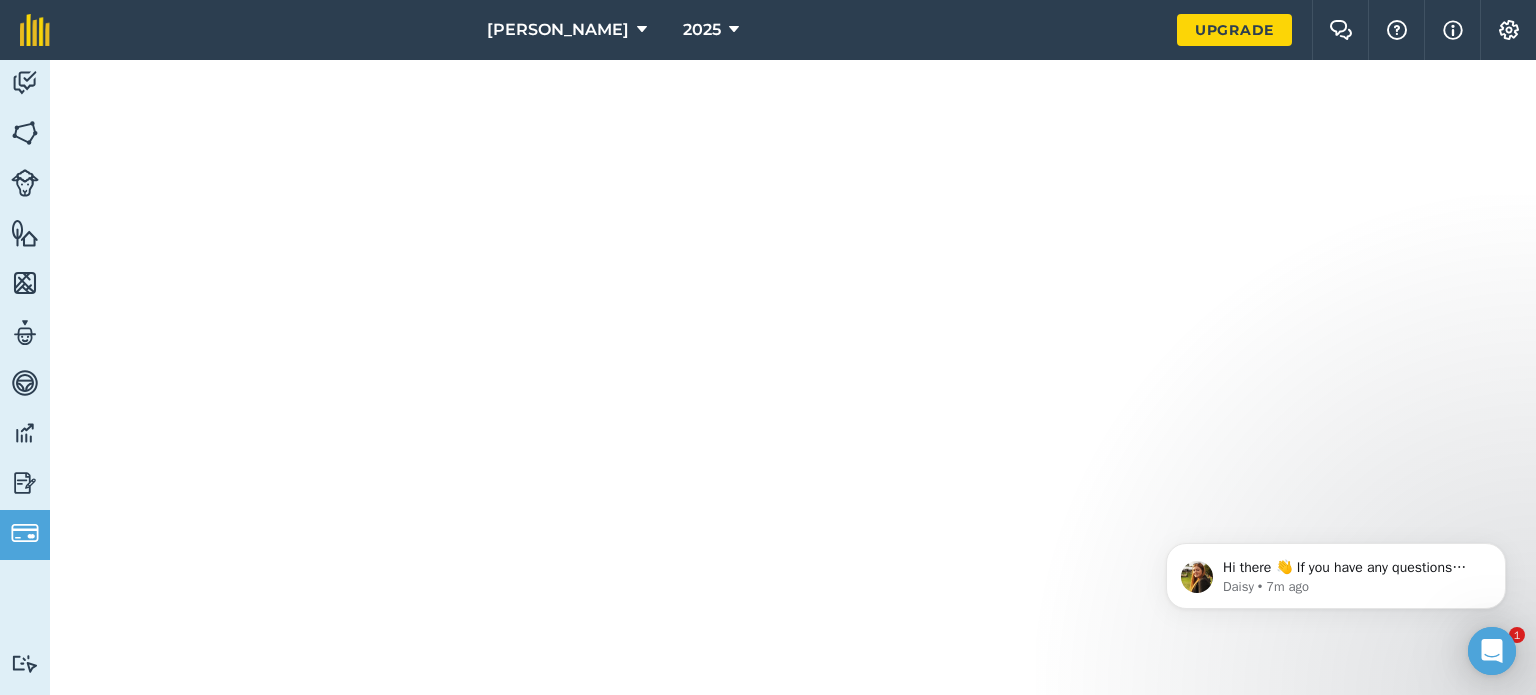 scroll, scrollTop: 0, scrollLeft: 0, axis: both 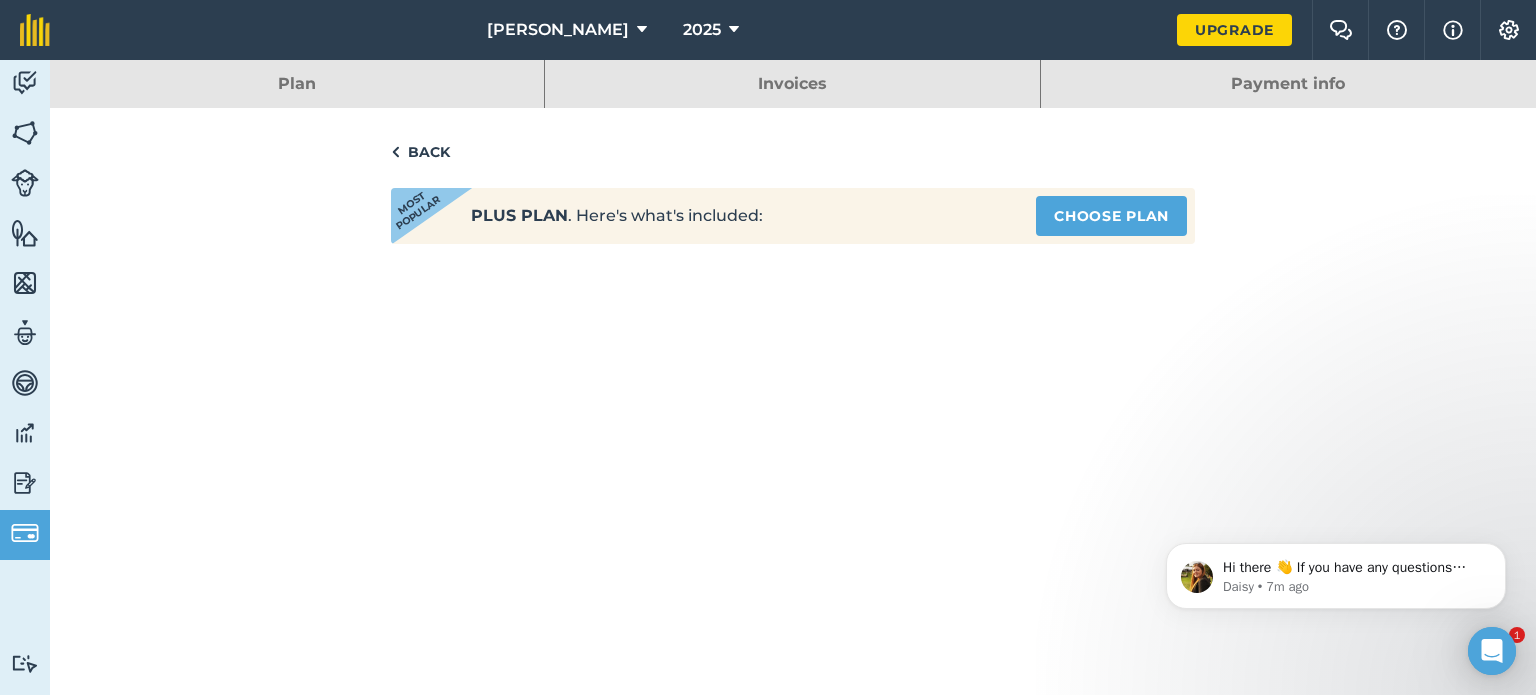 click on "Back Most popular Plus plan .   Here's what's included: Choose Plan" at bounding box center [793, 706] 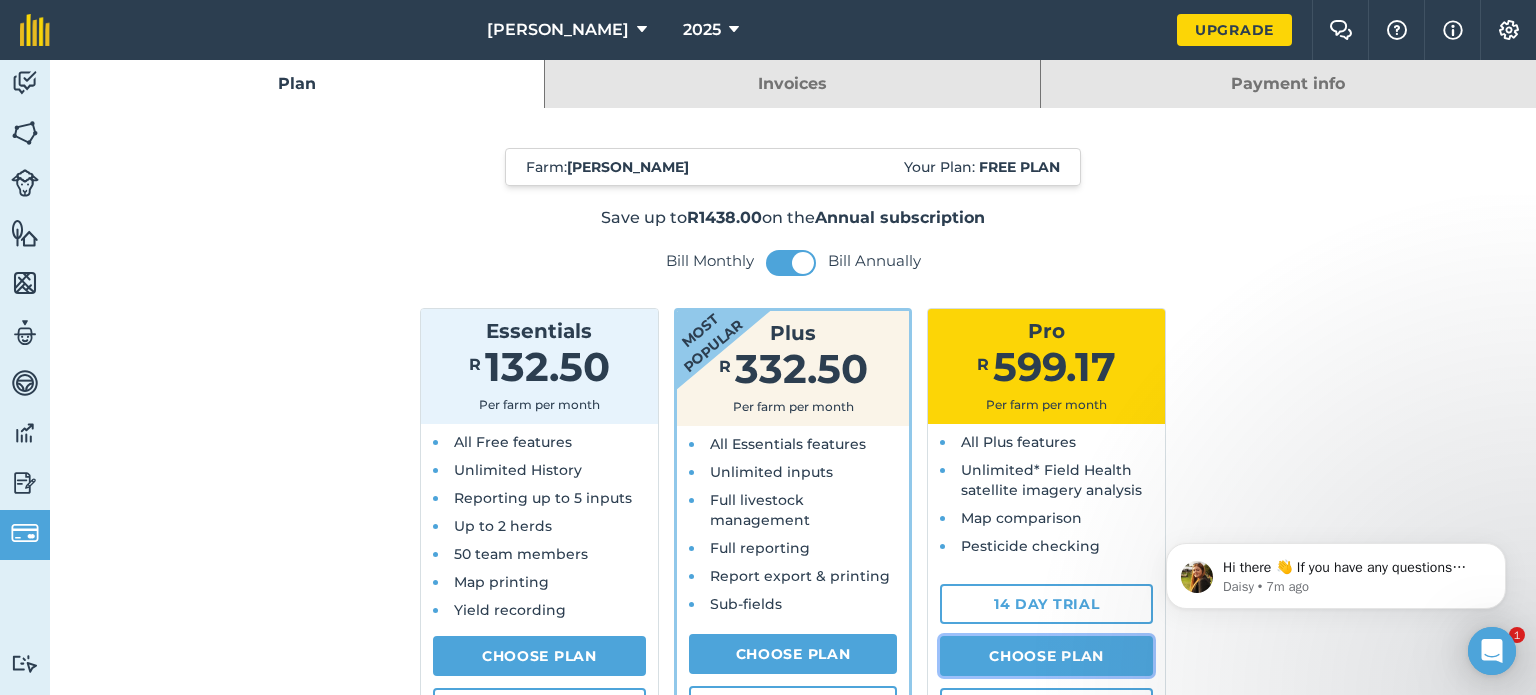 click on "Choose Plan" at bounding box center [1046, 656] 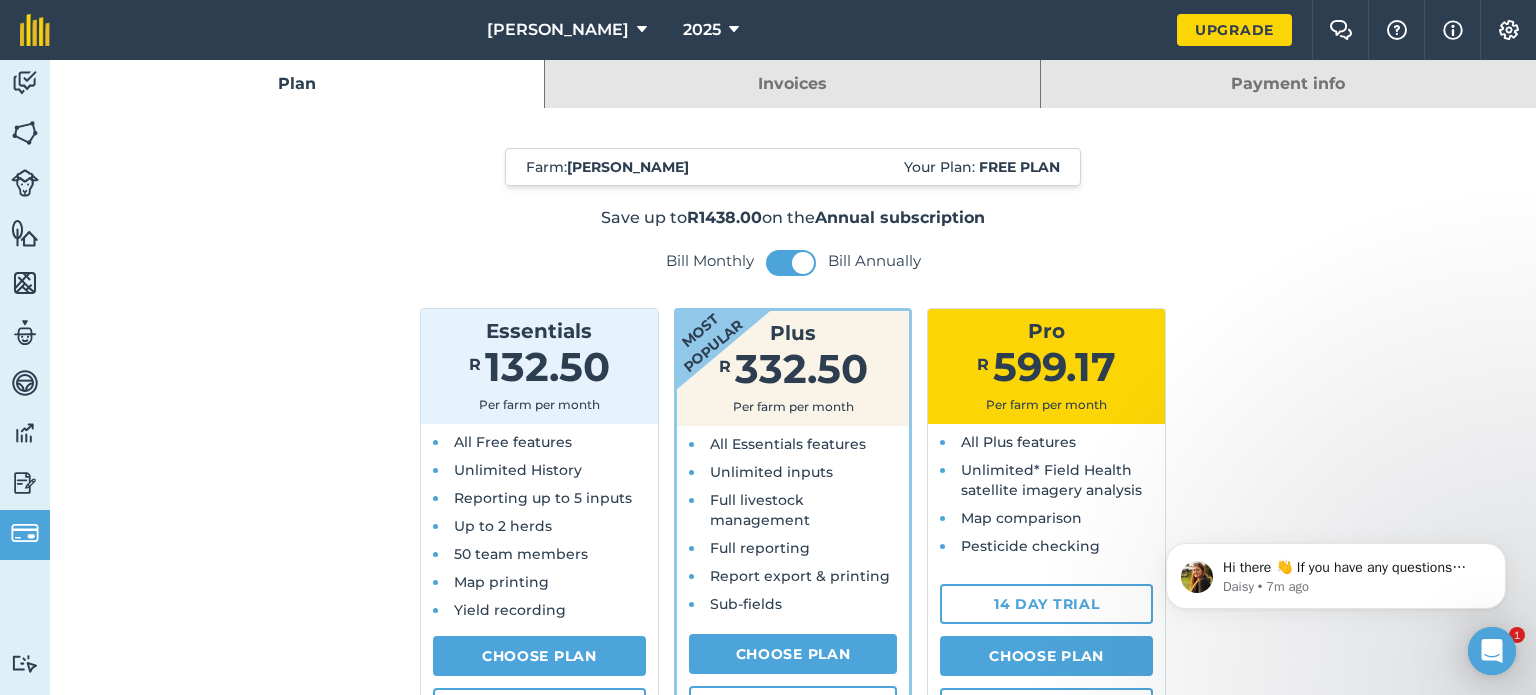 select on "c333f8ae-3c08-4337-b93a-84218057e287" 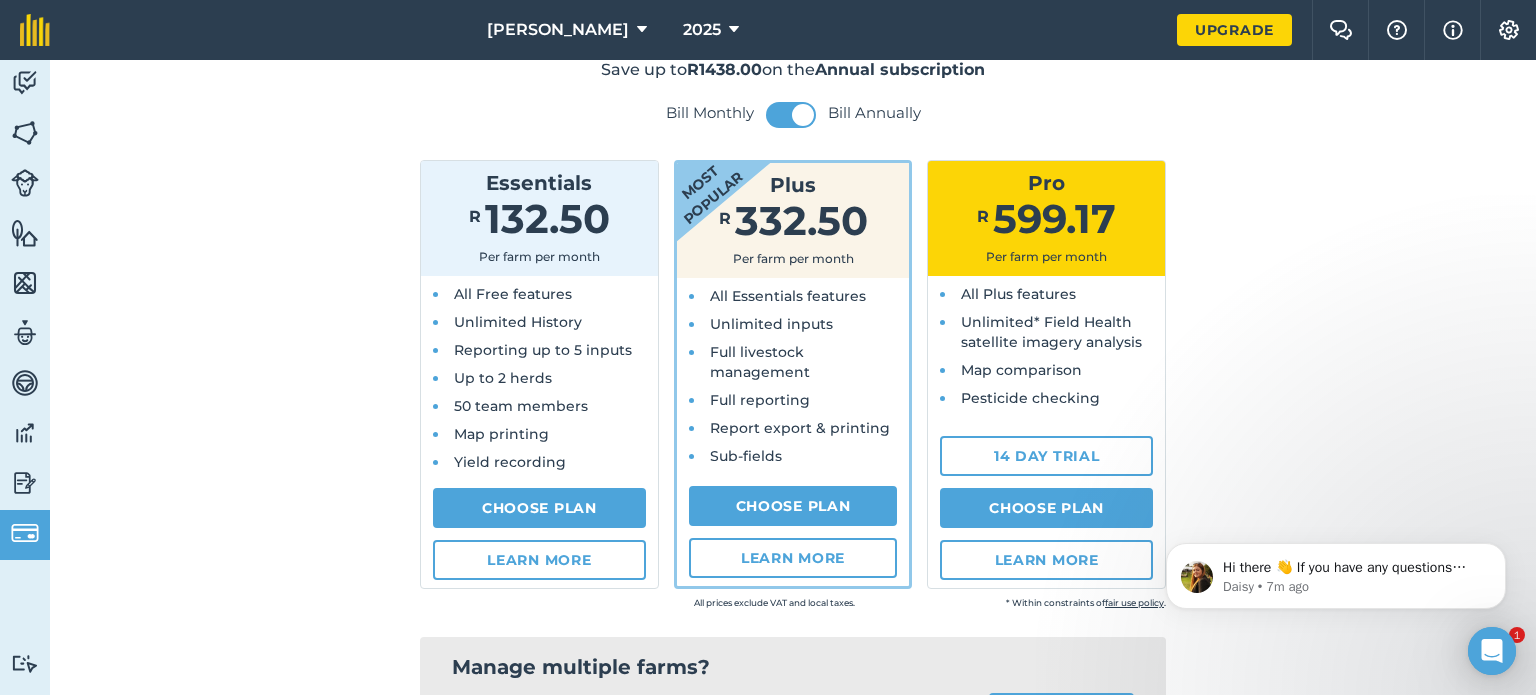 scroll, scrollTop: 152, scrollLeft: 0, axis: vertical 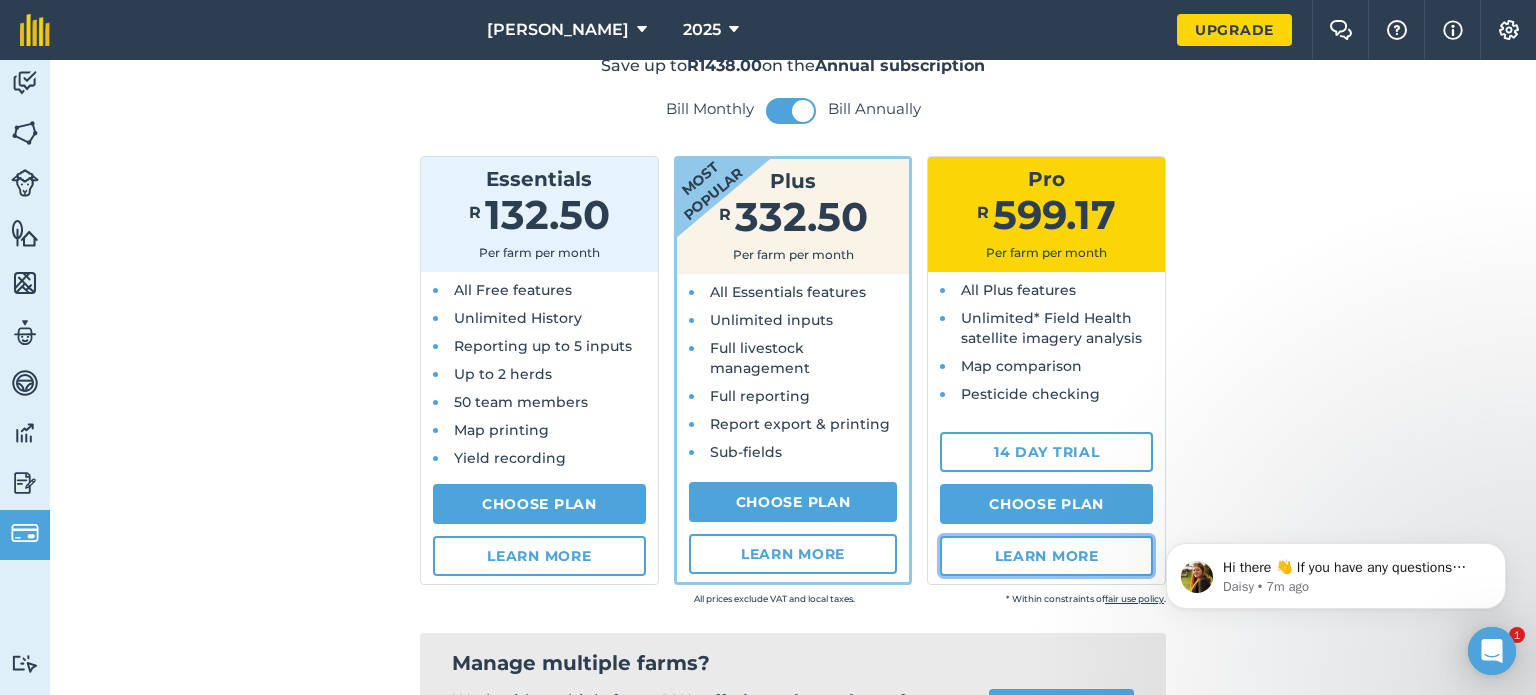 click on "Learn more" at bounding box center (1046, 556) 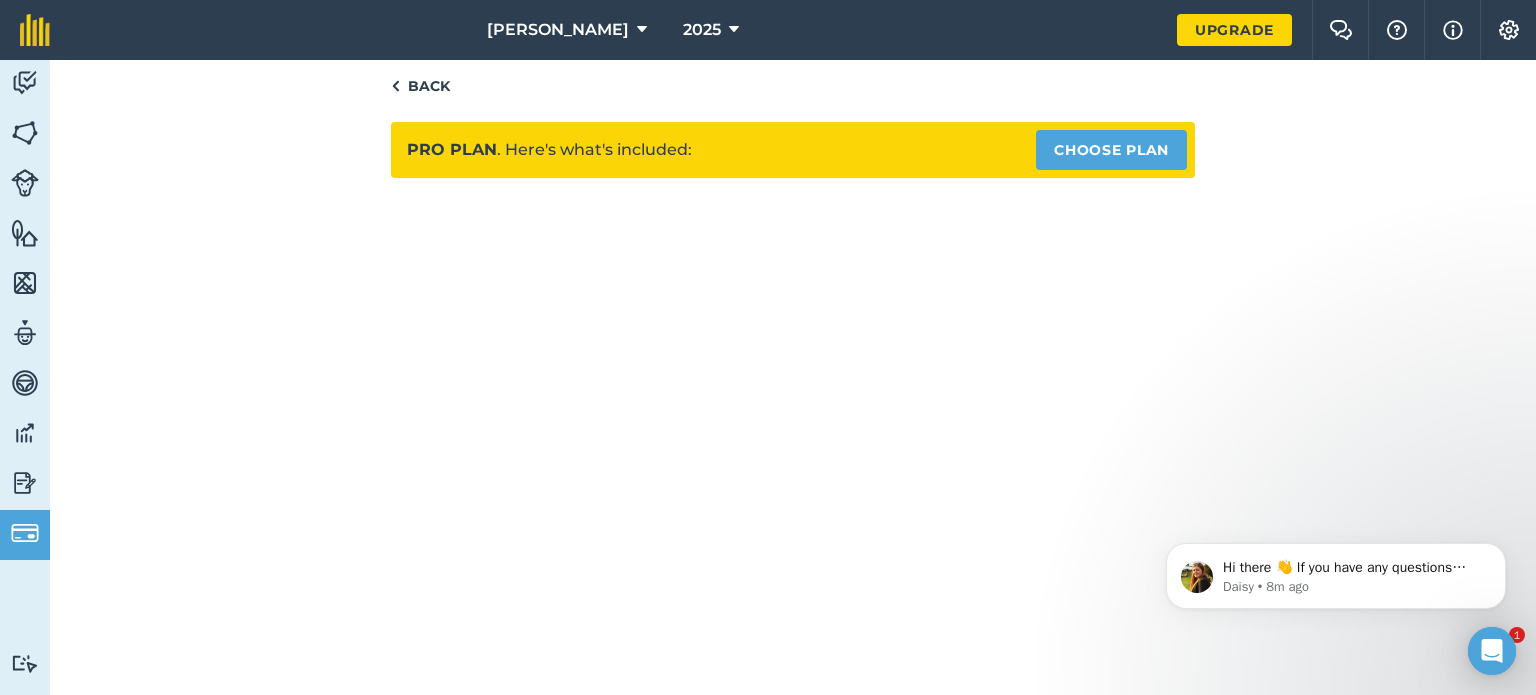 scroll, scrollTop: 63, scrollLeft: 0, axis: vertical 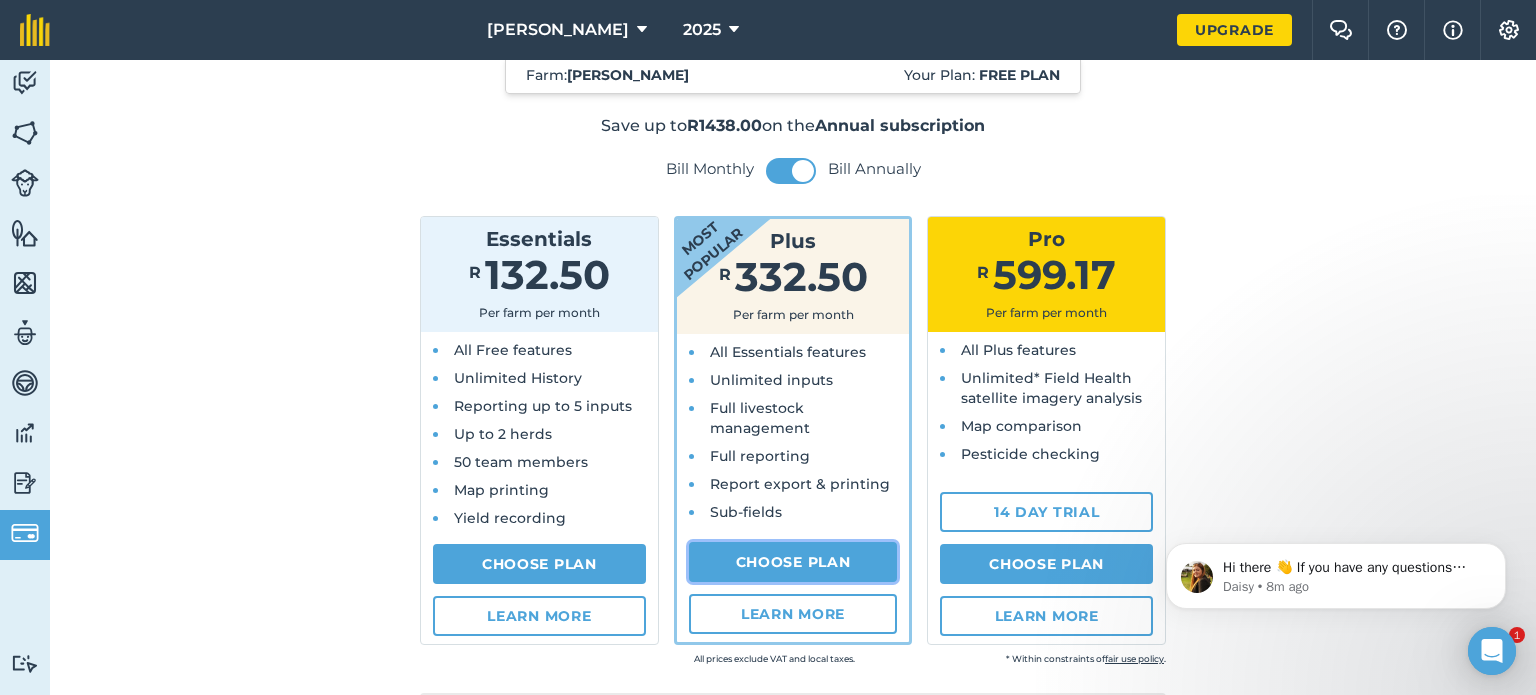click on "Choose Plan" at bounding box center (793, 562) 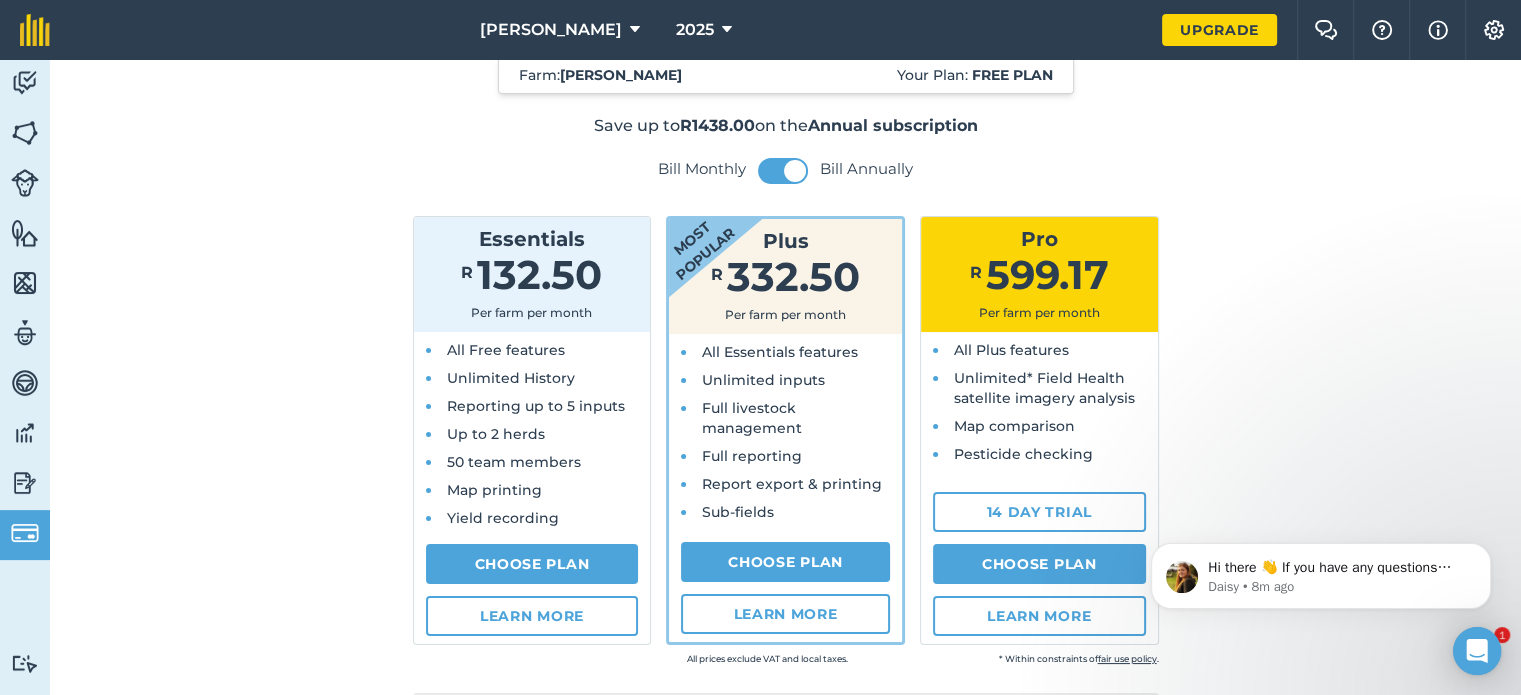 select on "9220acf7-288c-4cbd-b74c-53c24f79aa56" 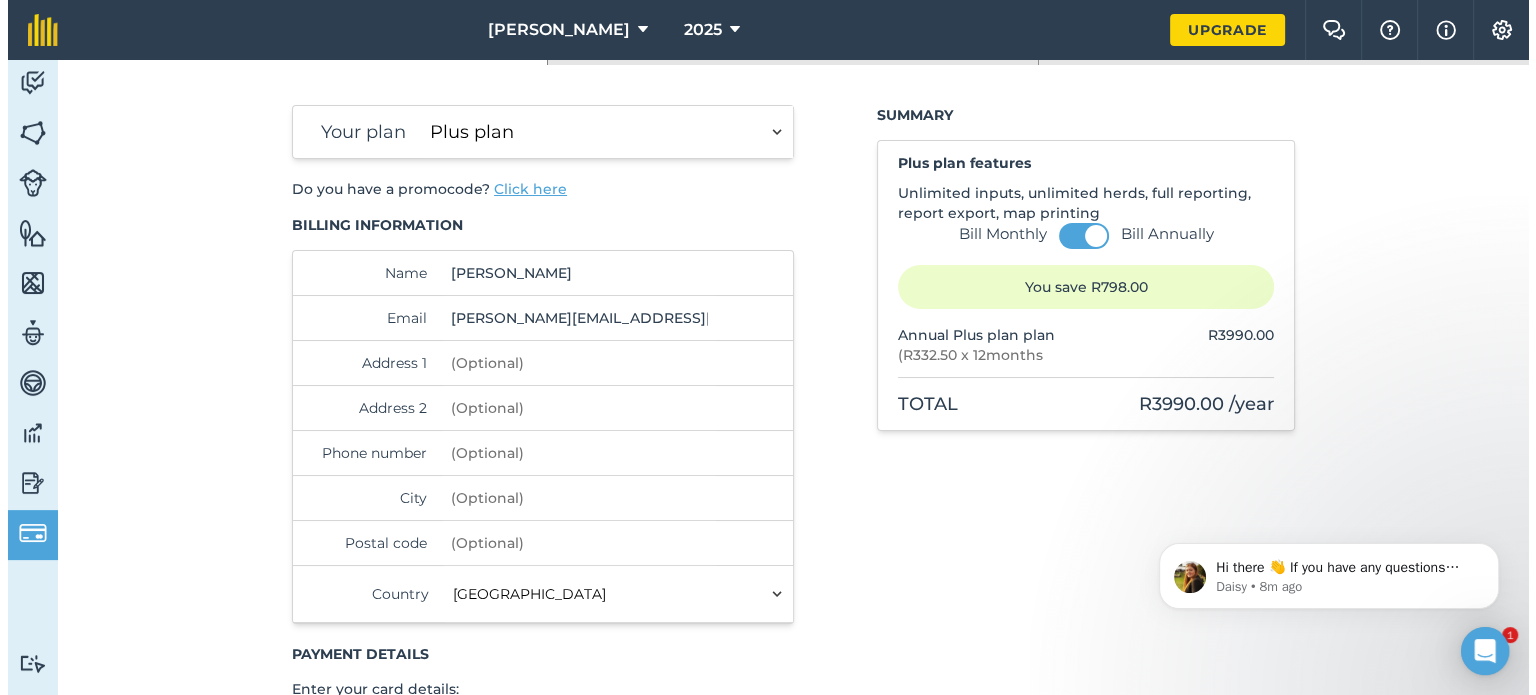 scroll, scrollTop: 0, scrollLeft: 0, axis: both 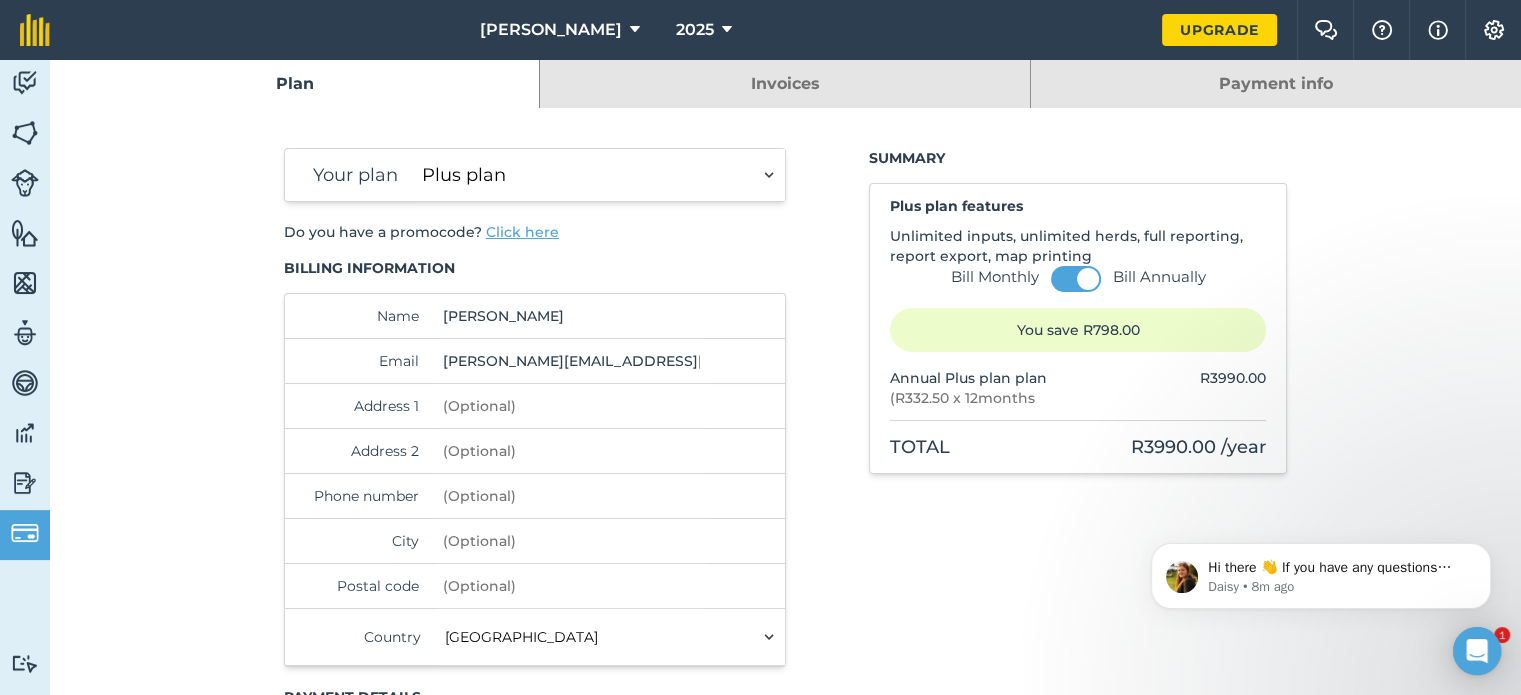 click on "Essentials plan Plus plan Pro plan" at bounding box center [599, 175] 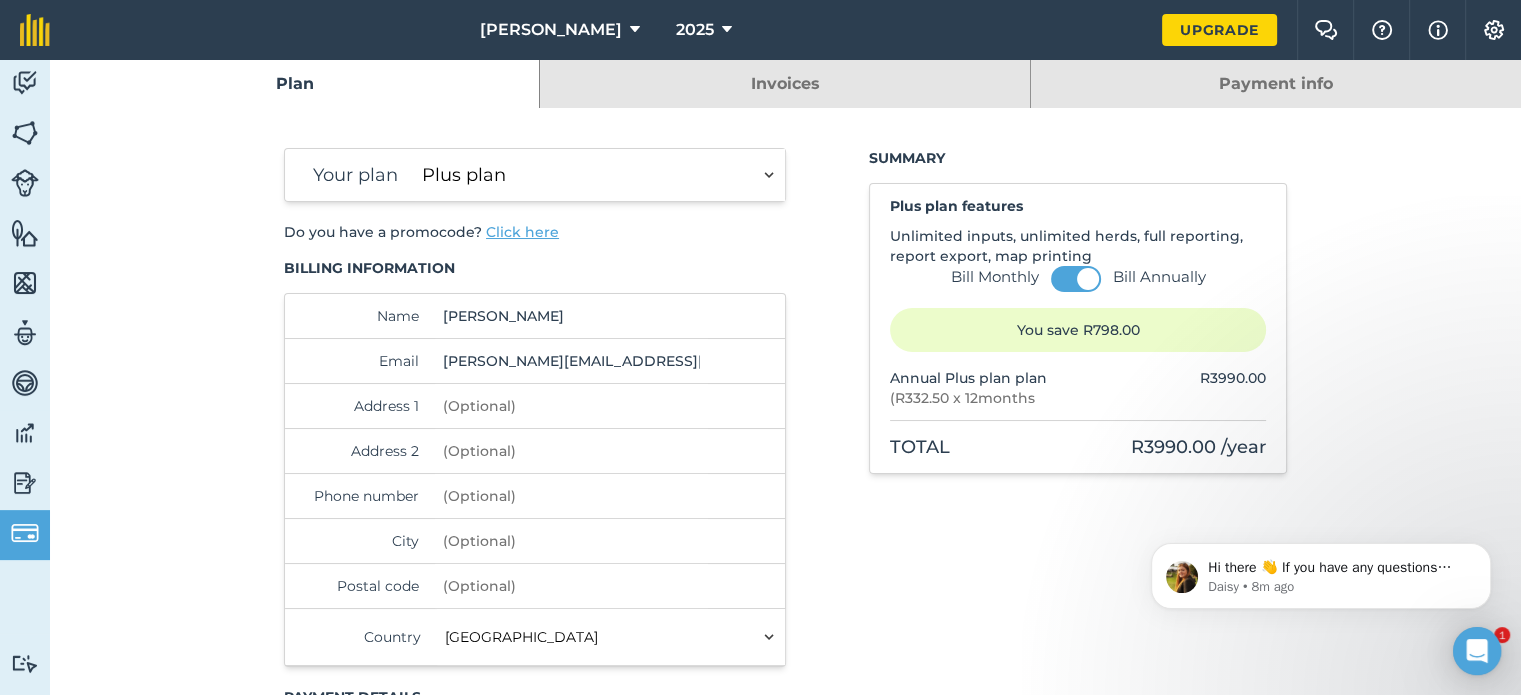 select on "b09668e0-dbee-4fdd-9152-98b82d5a71f6" 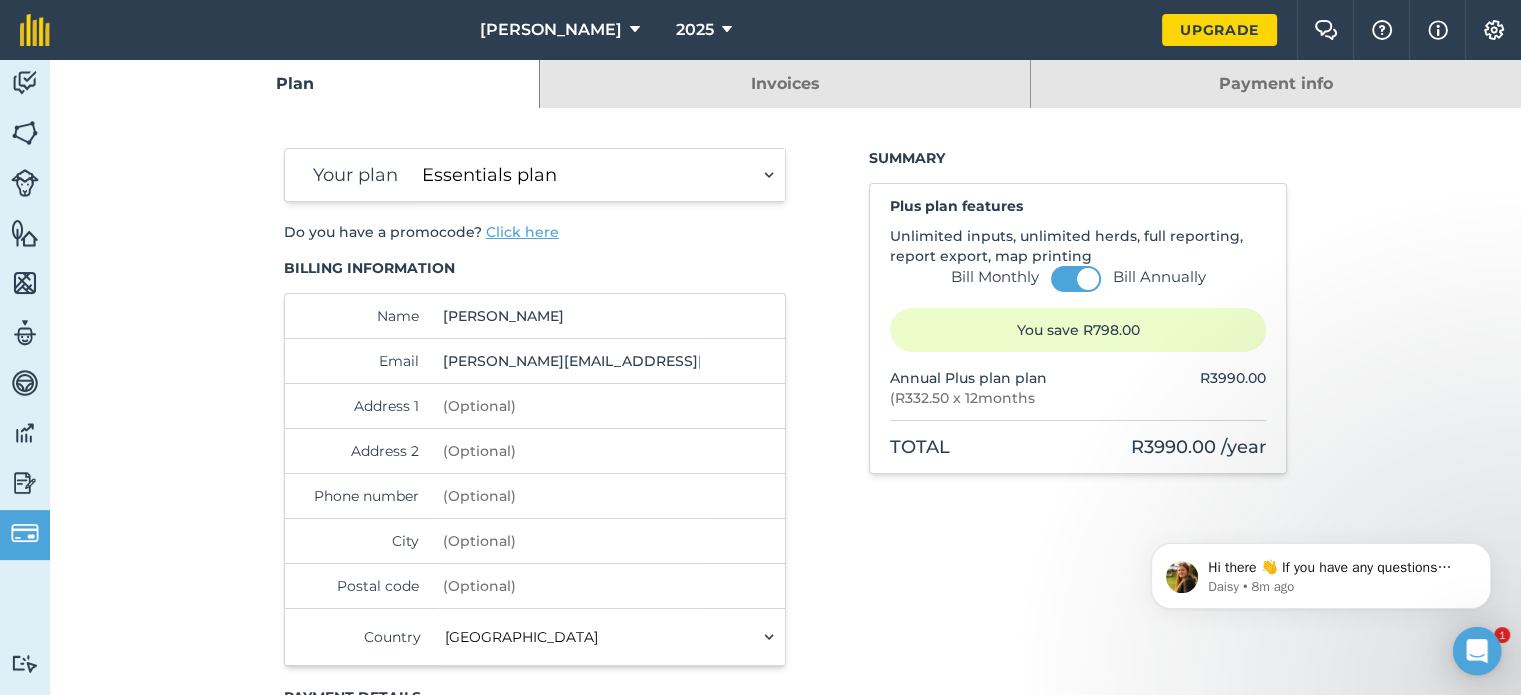 click on "Essentials plan Plus plan Pro plan" at bounding box center (599, 175) 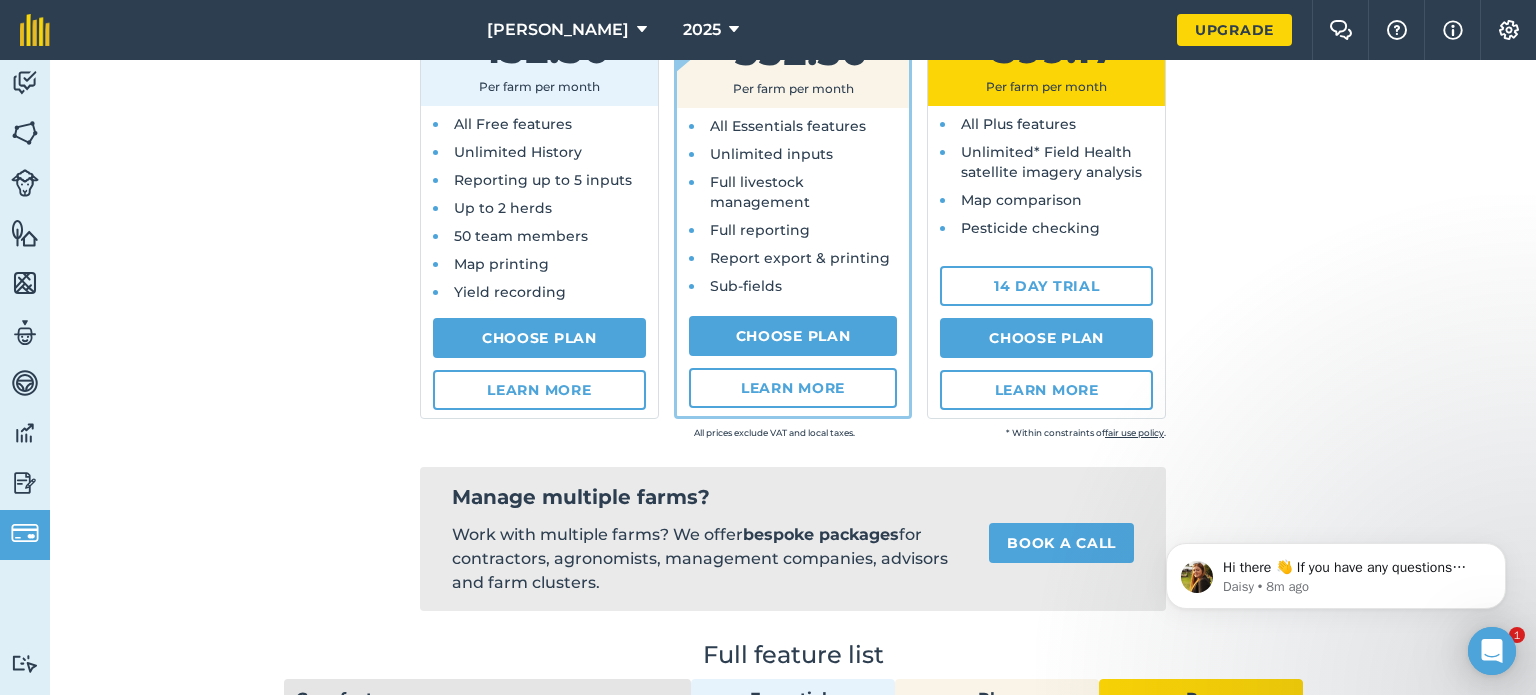 scroll, scrollTop: 324, scrollLeft: 0, axis: vertical 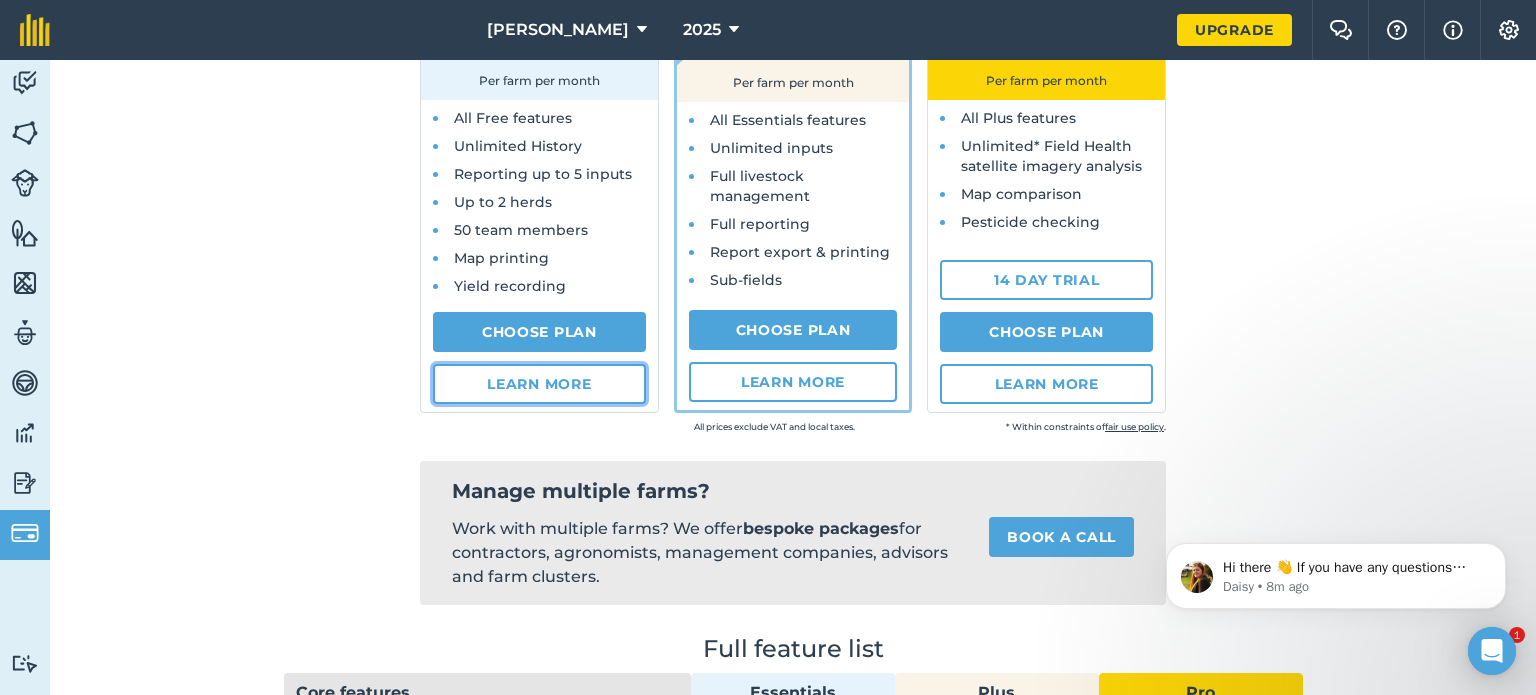 click on "Learn more" at bounding box center [539, 384] 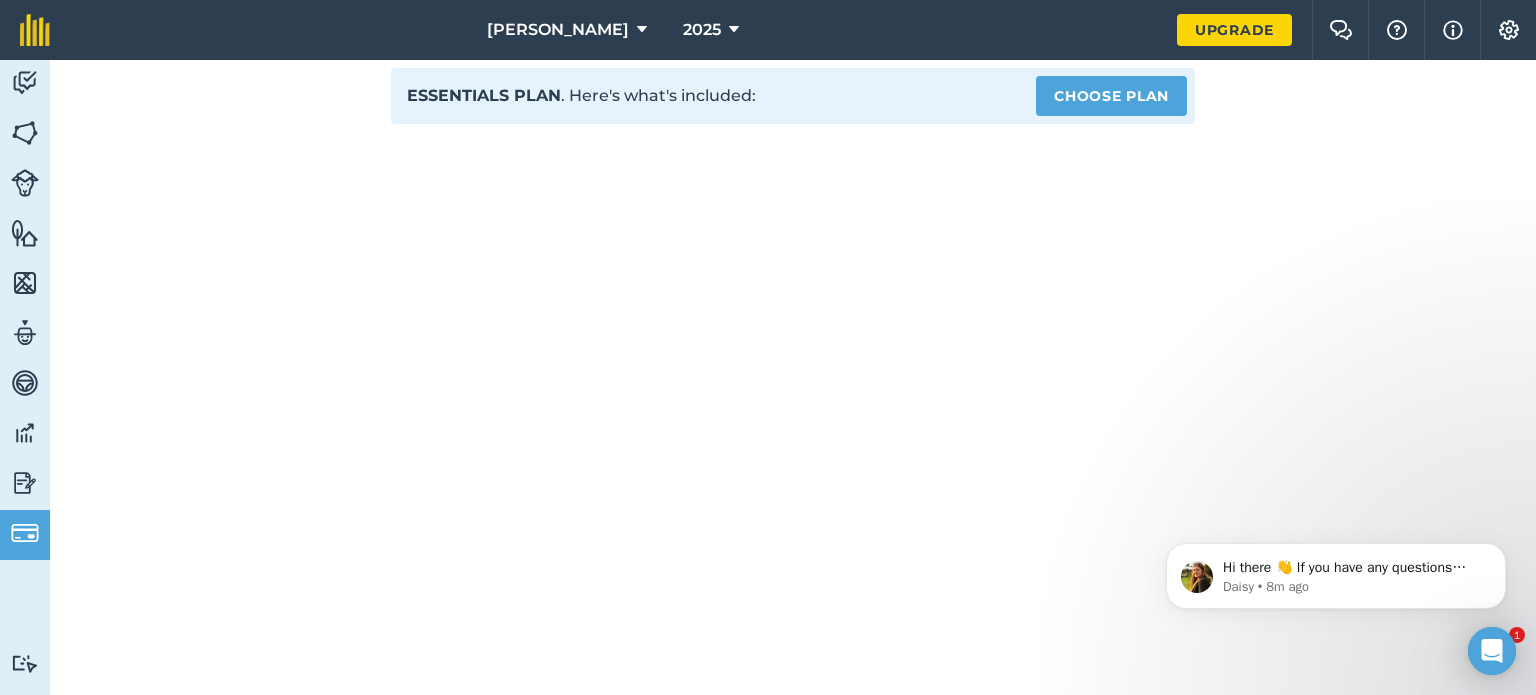 scroll, scrollTop: 119, scrollLeft: 0, axis: vertical 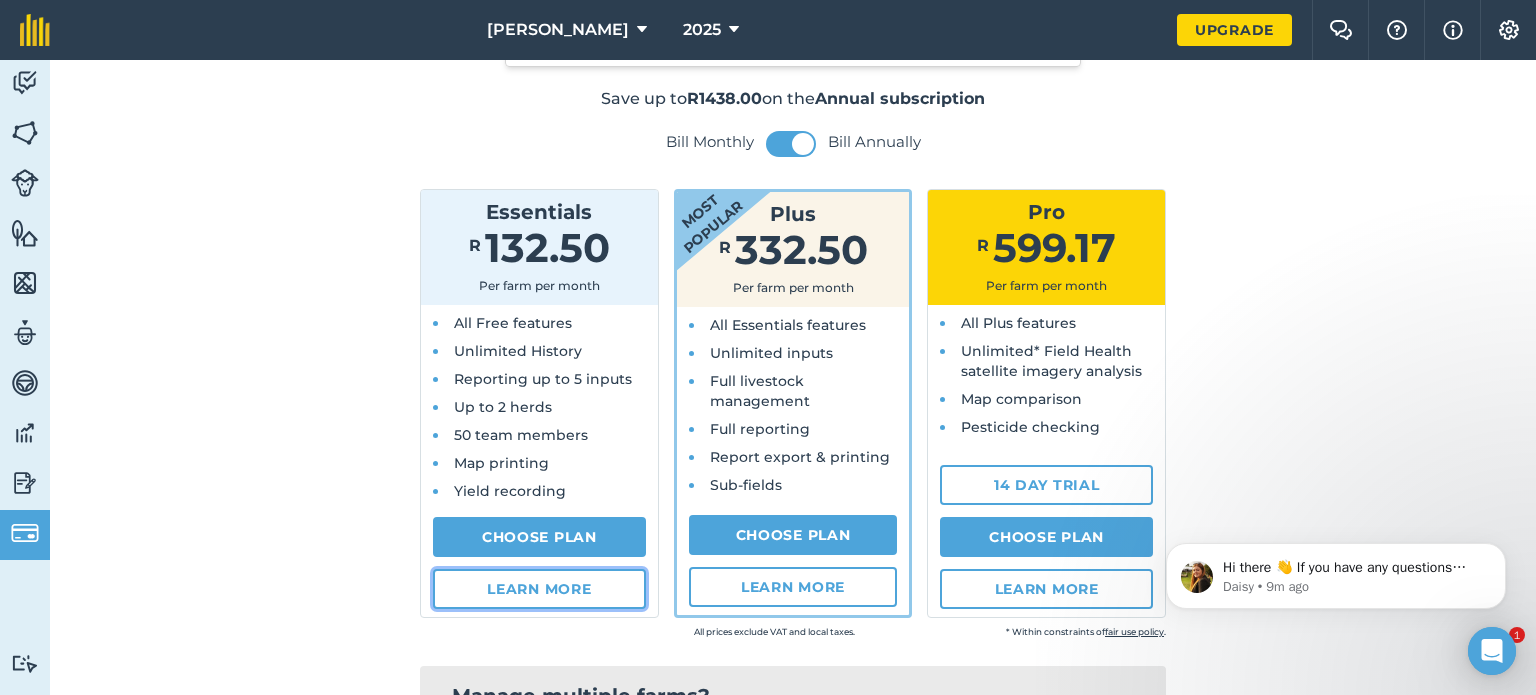 click on "Learn more" at bounding box center [539, 589] 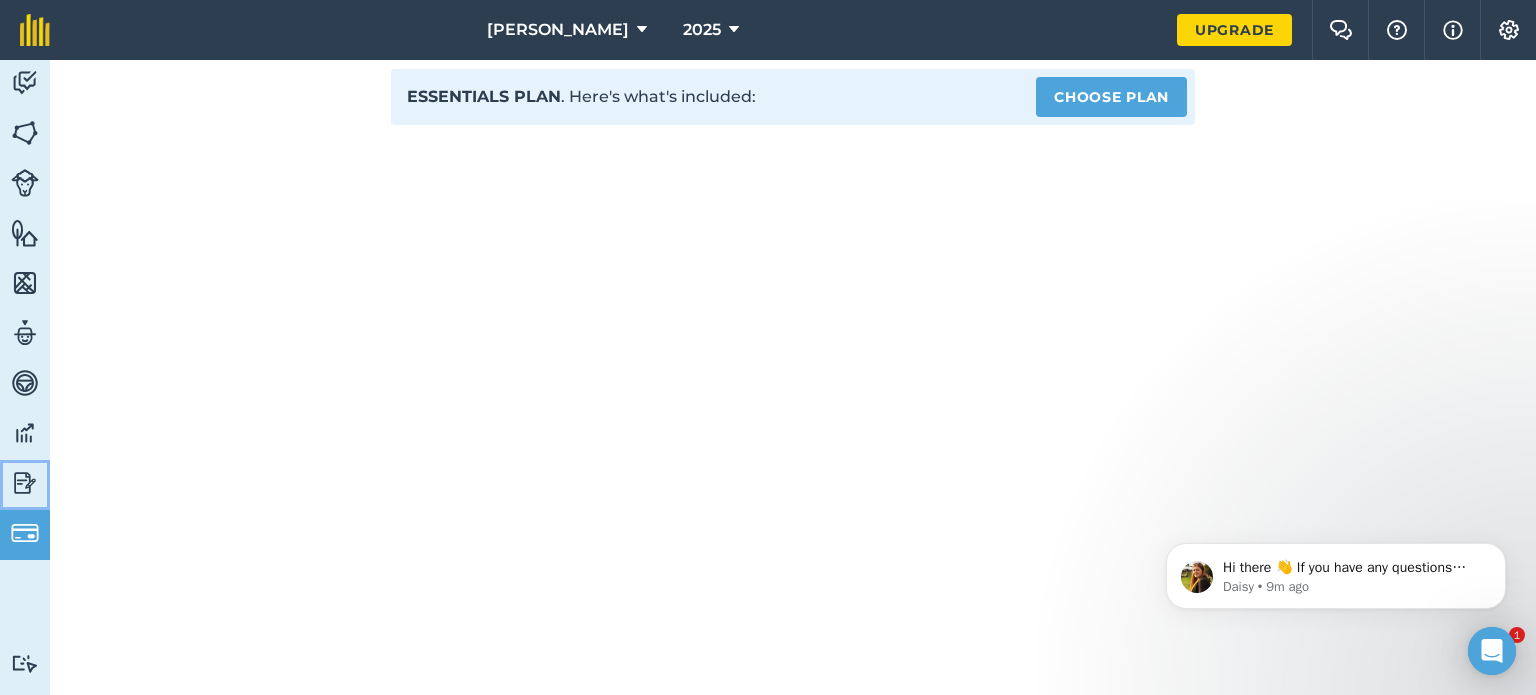 click on "Reporting" at bounding box center [25, 485] 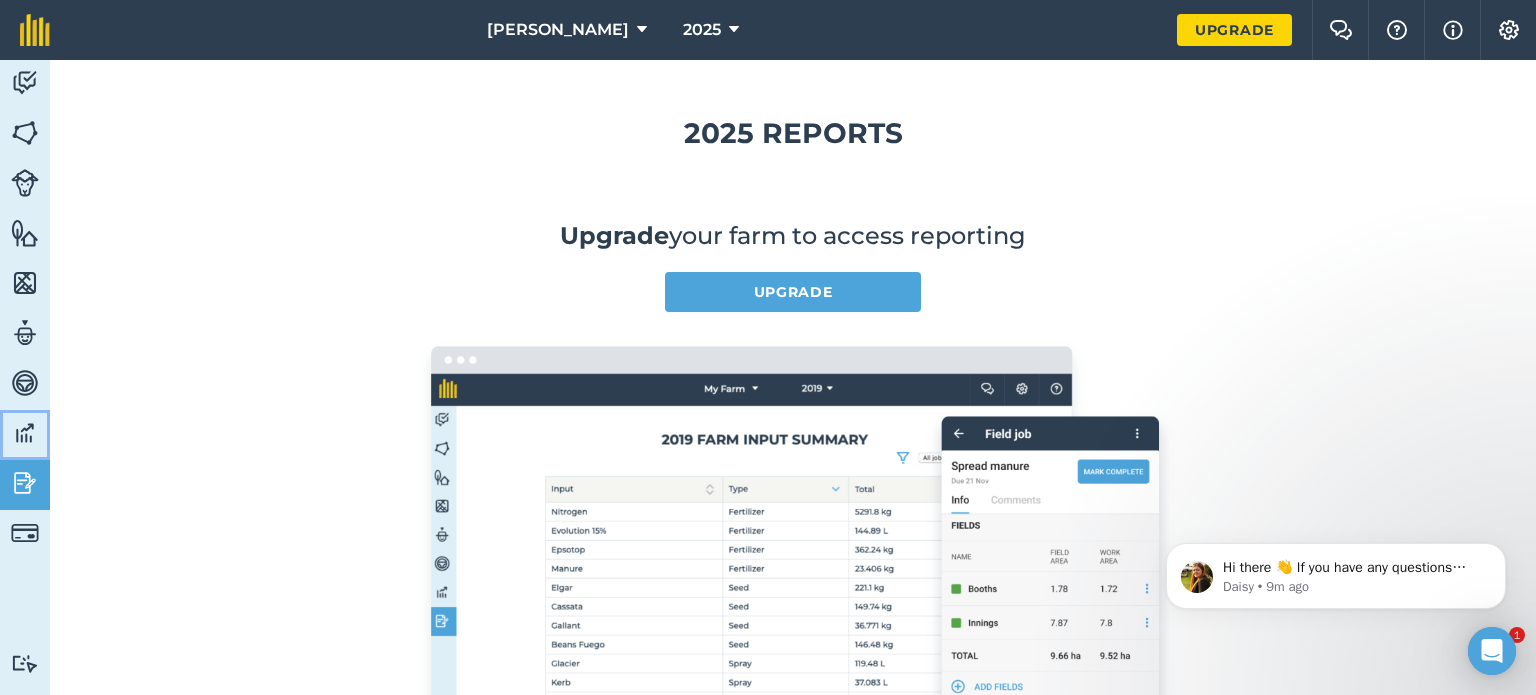 click at bounding box center (25, 433) 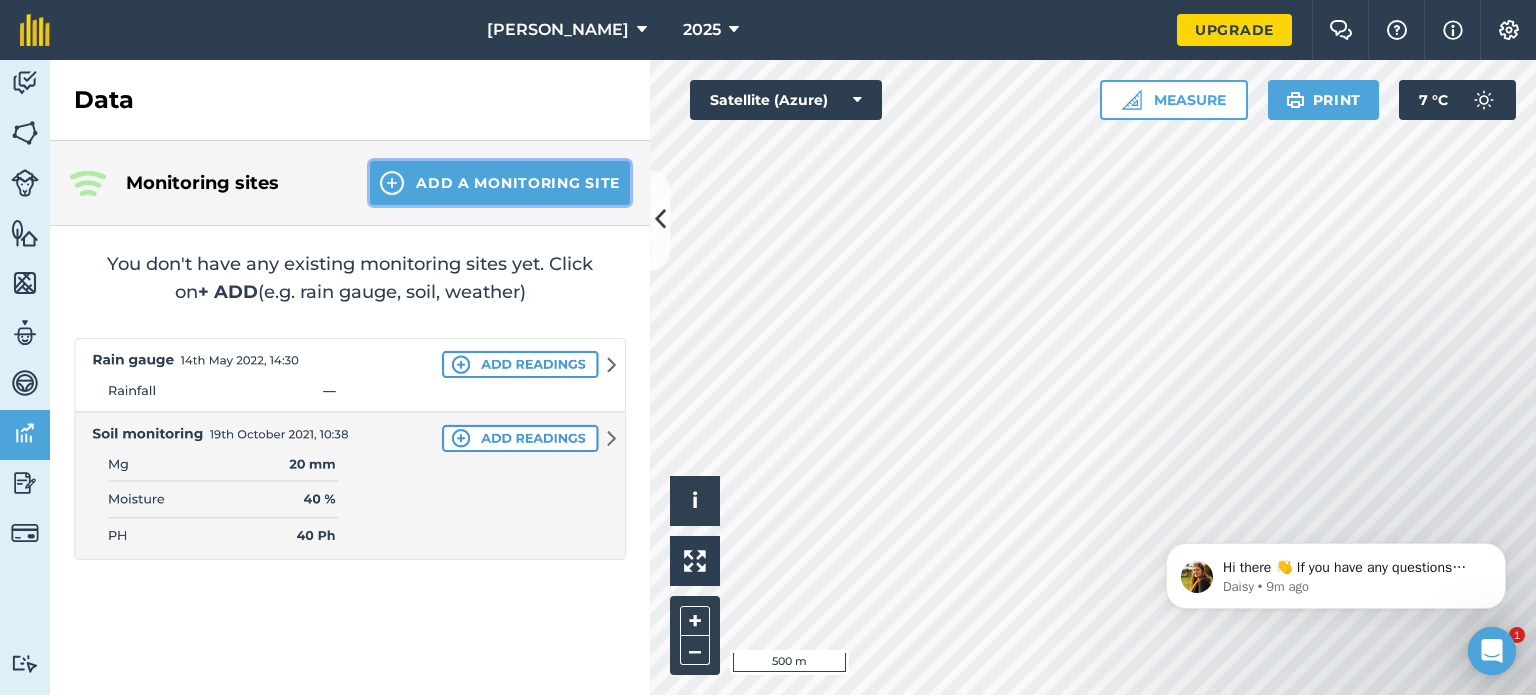 click on "Add a Monitoring Site" at bounding box center [500, 183] 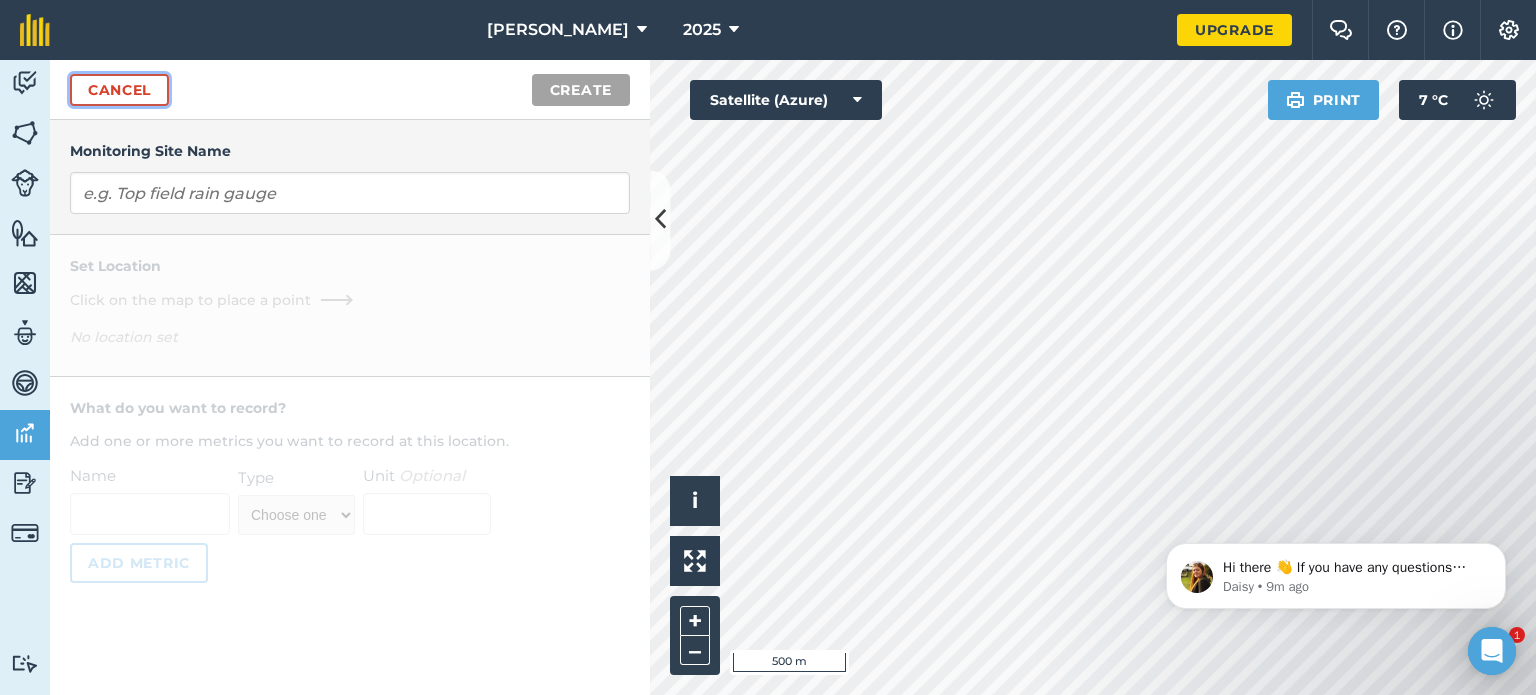 click on "Cancel" at bounding box center [119, 90] 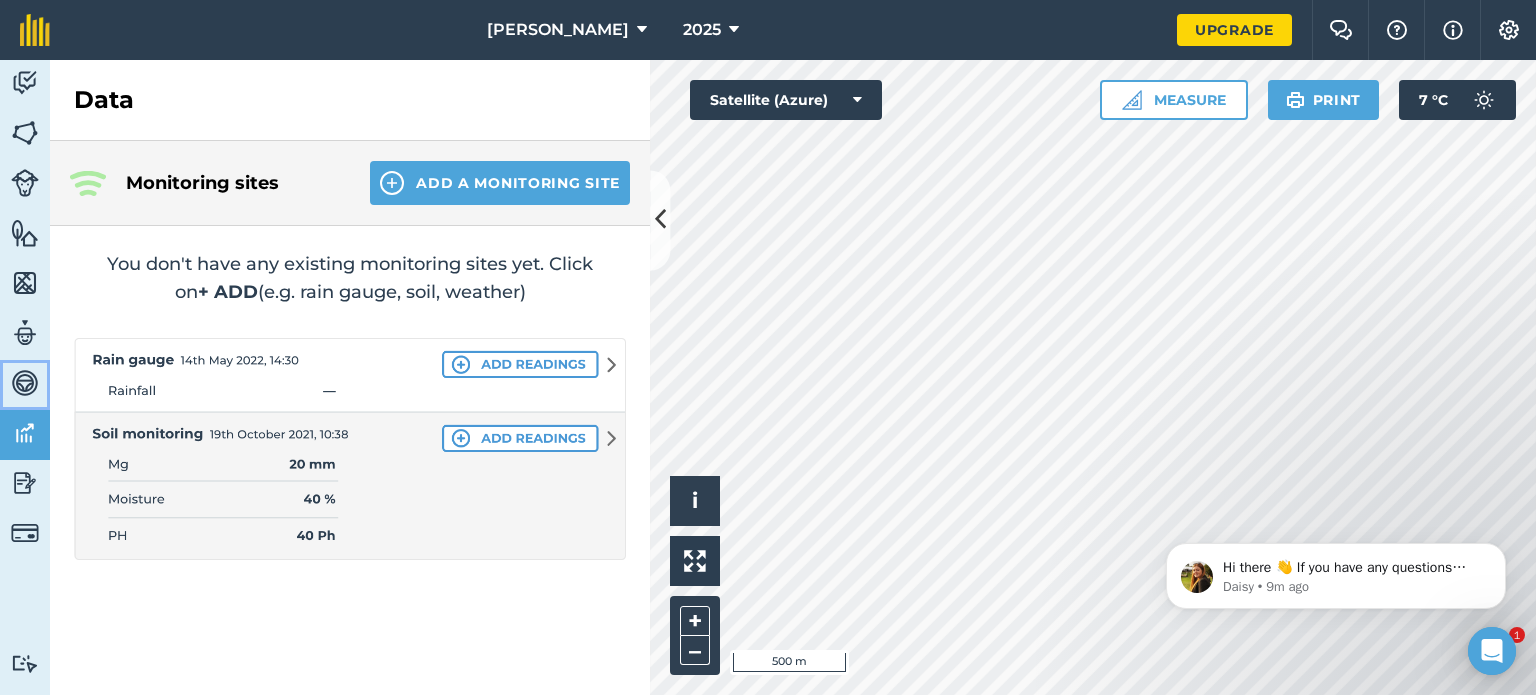click on "Vehicles" at bounding box center (25, 385) 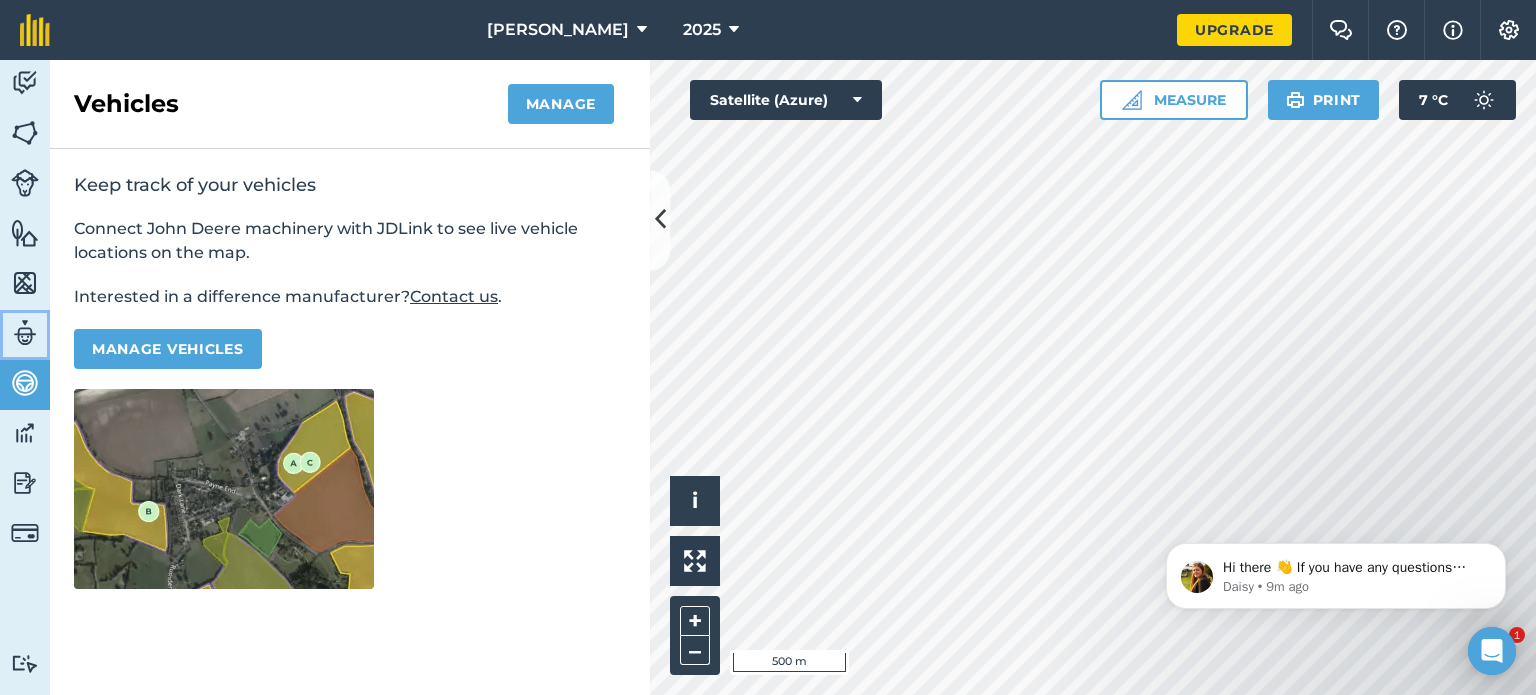 click at bounding box center [25, 333] 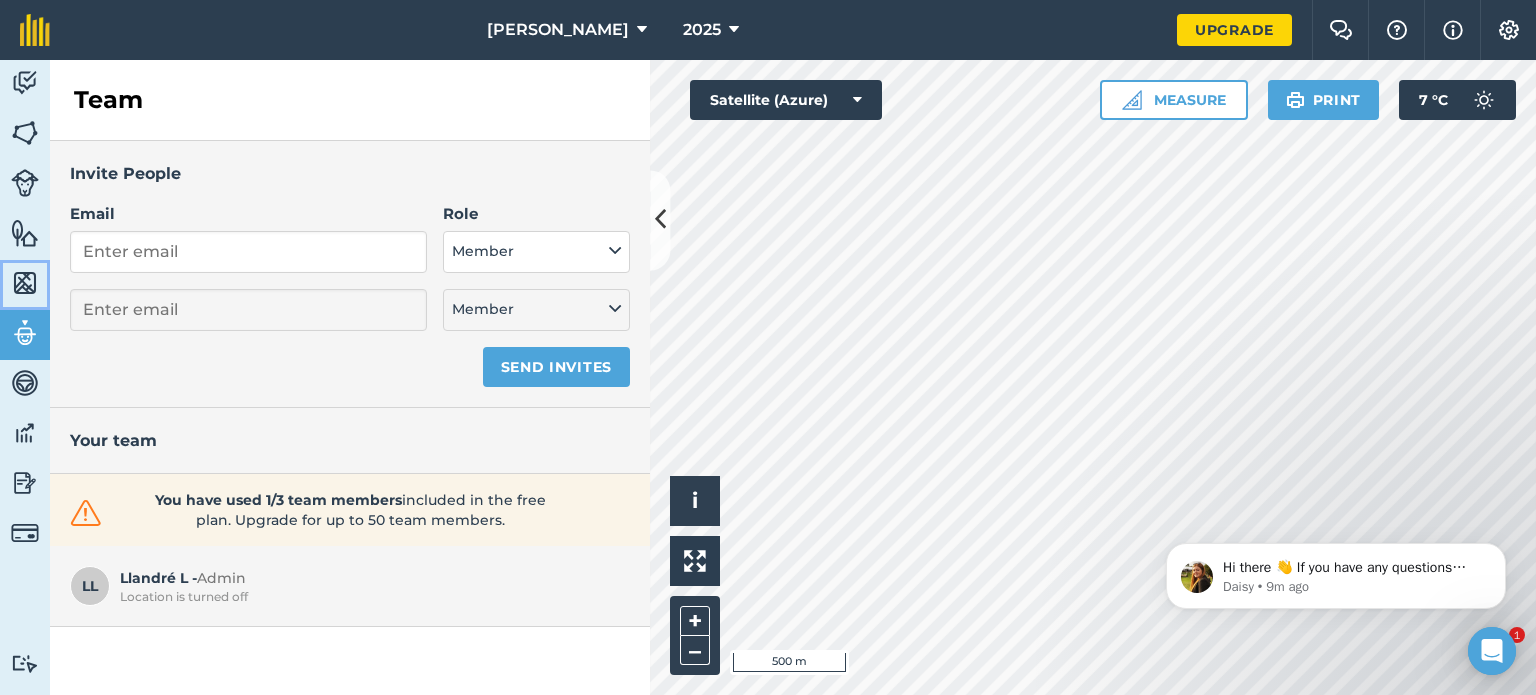click at bounding box center (25, 283) 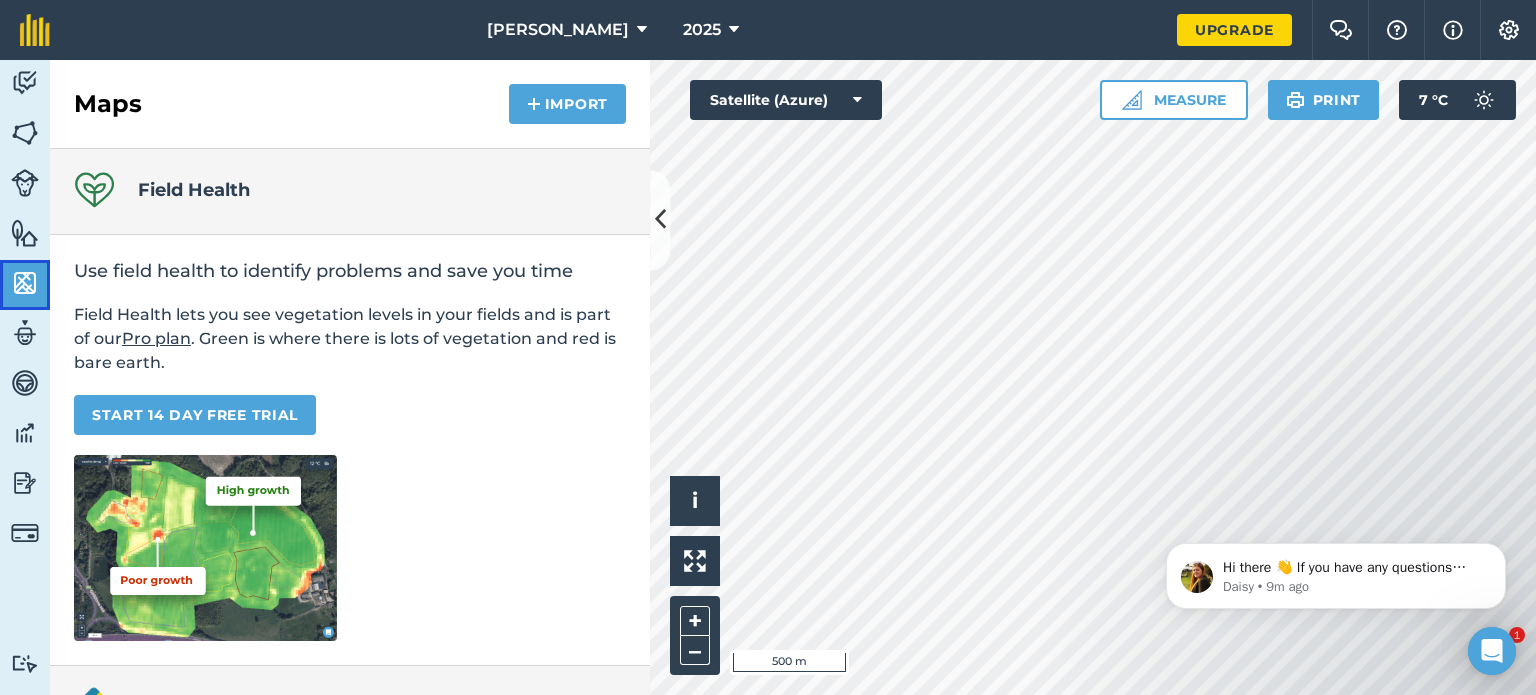 scroll, scrollTop: 0, scrollLeft: 0, axis: both 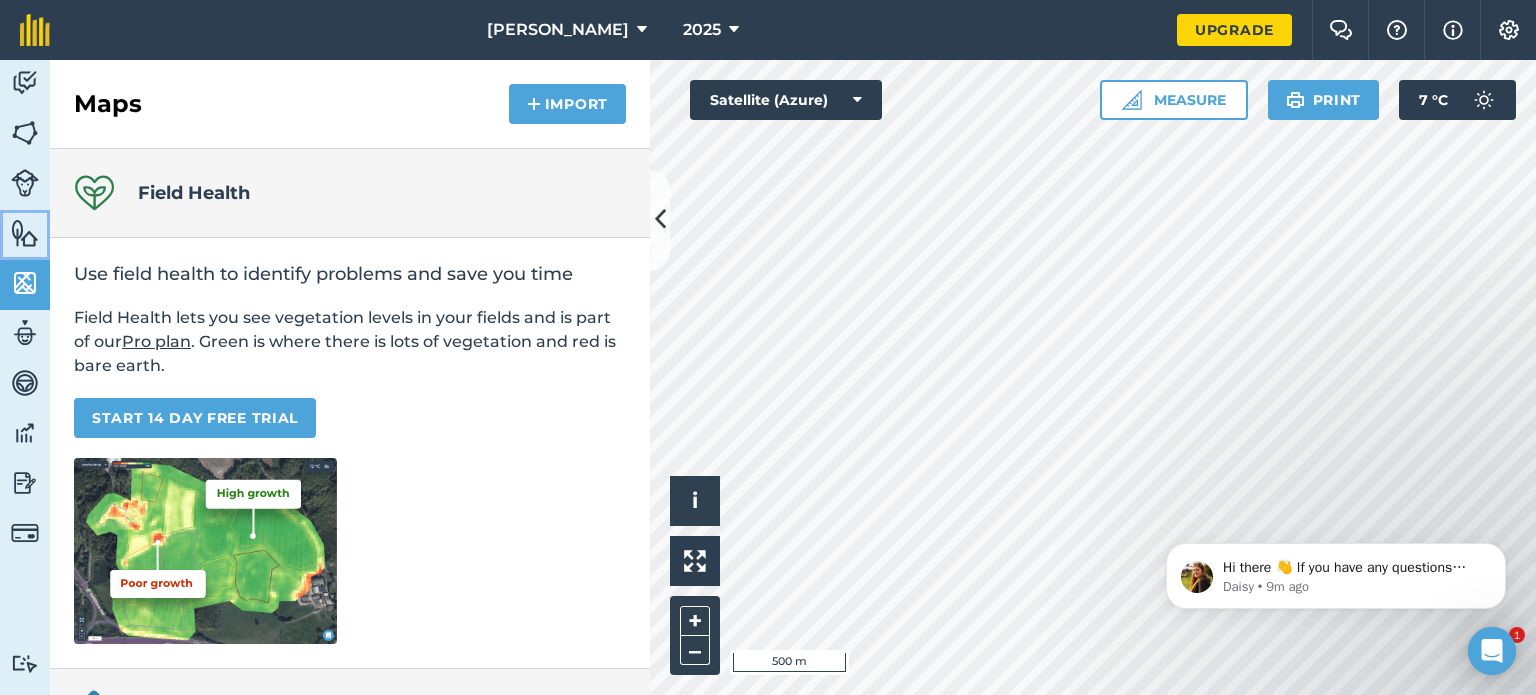 click at bounding box center (25, 233) 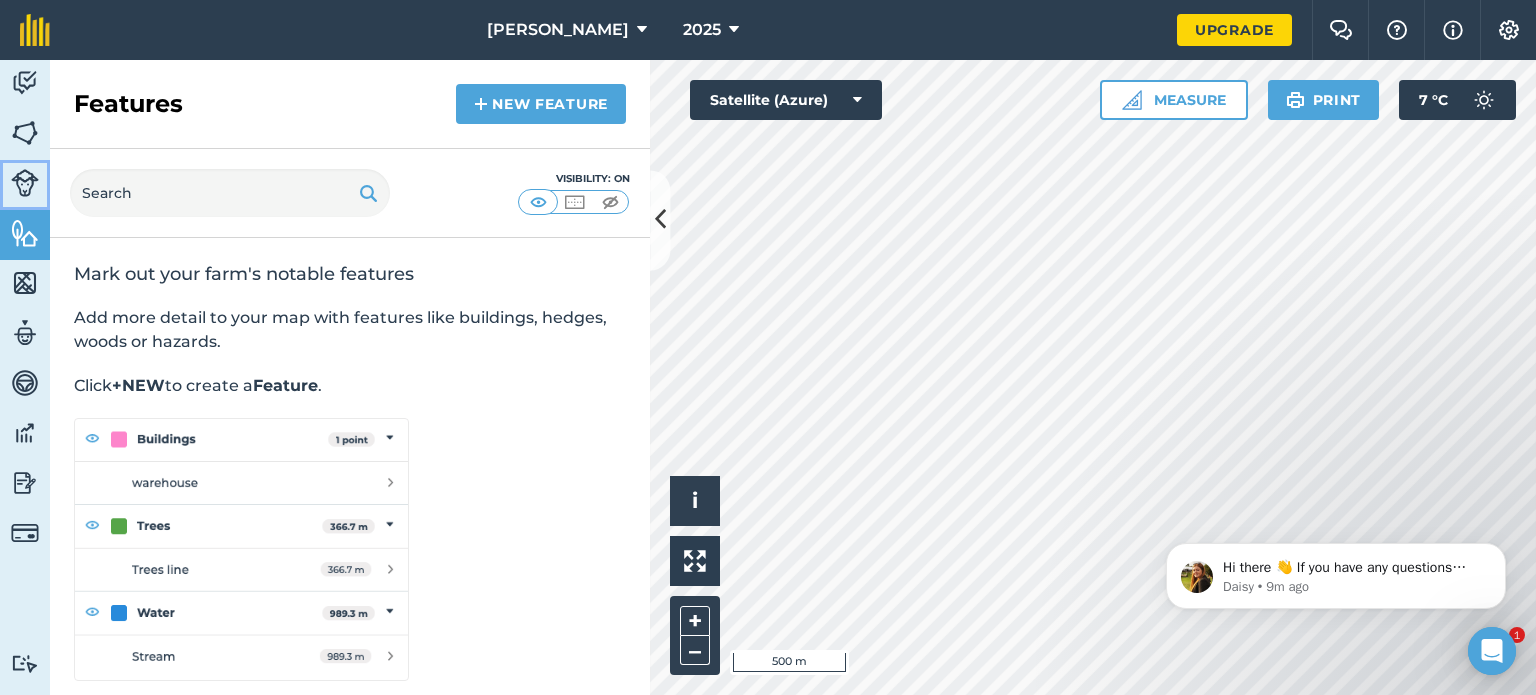 click on "Livestock" at bounding box center [25, 185] 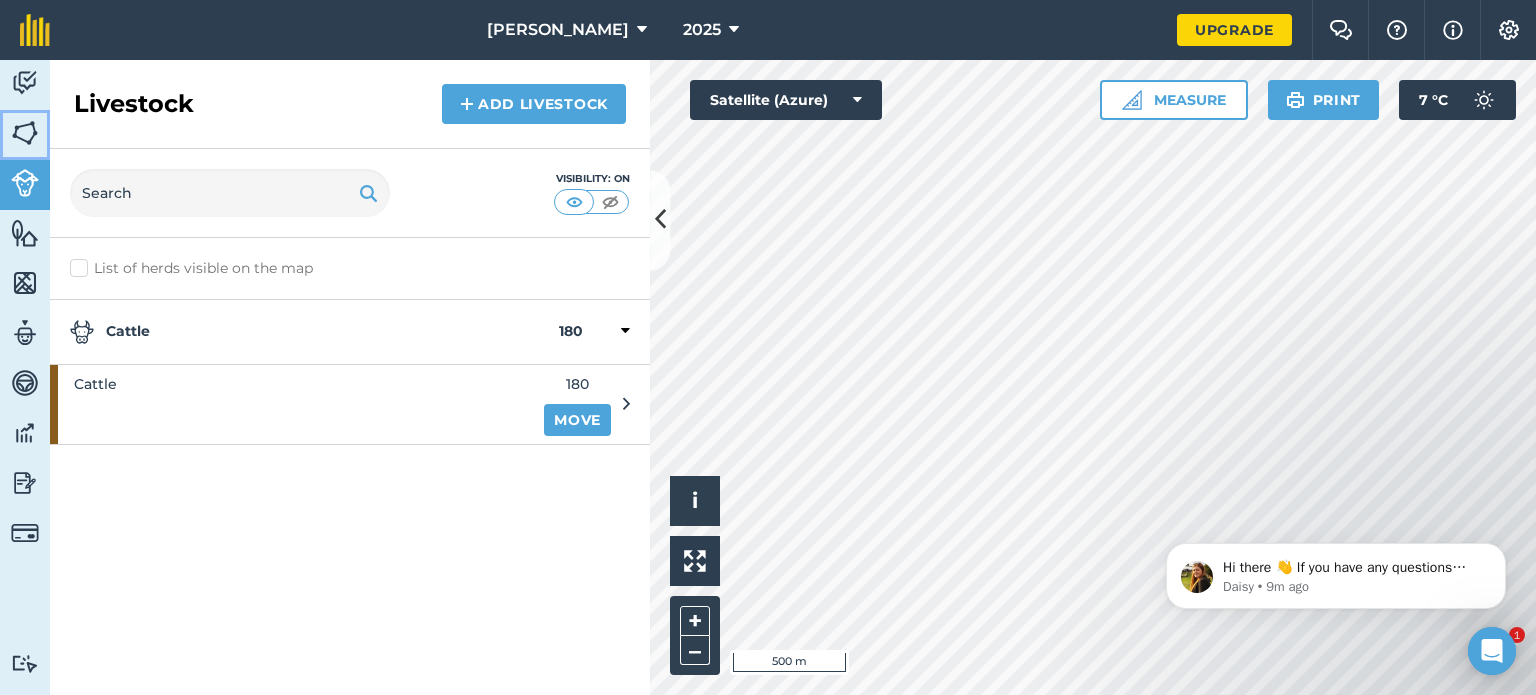click at bounding box center [25, 133] 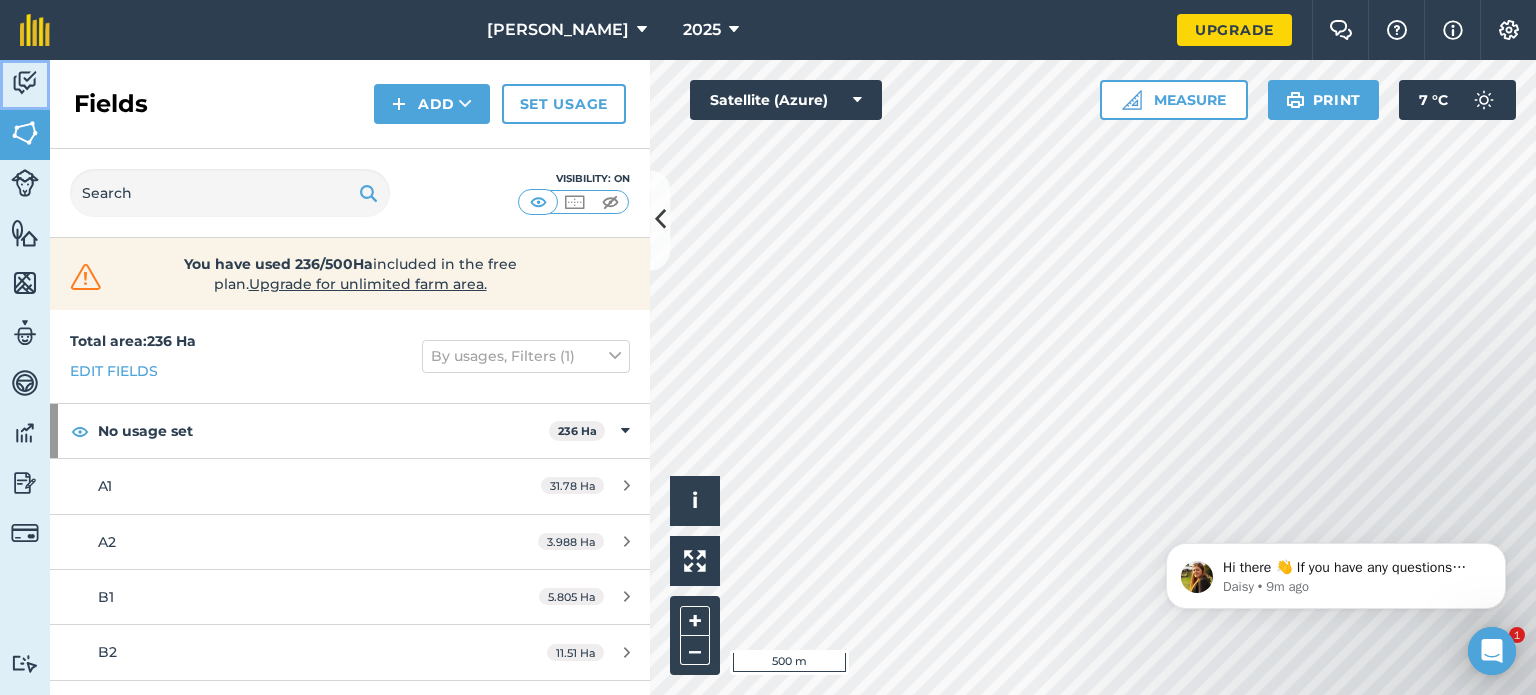 click on "Activity" at bounding box center (25, 85) 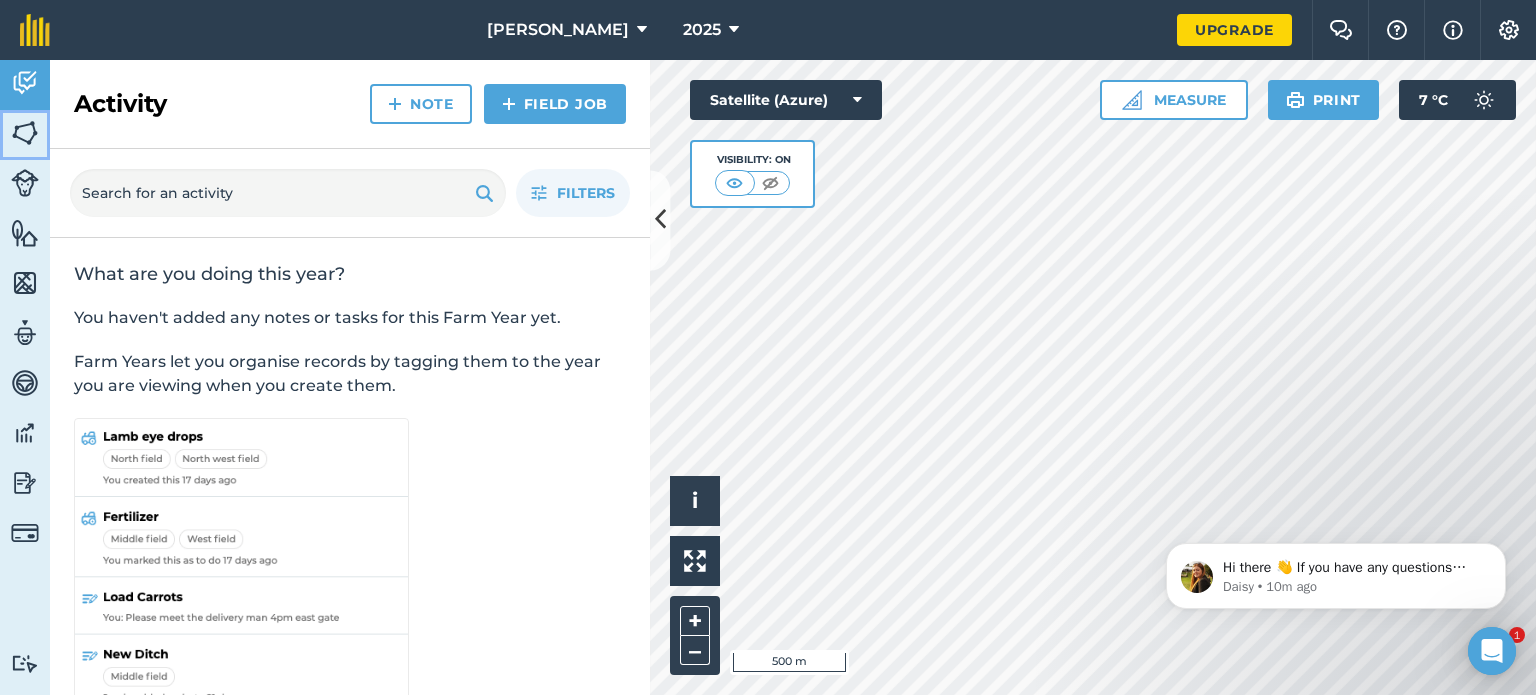 click at bounding box center [25, 133] 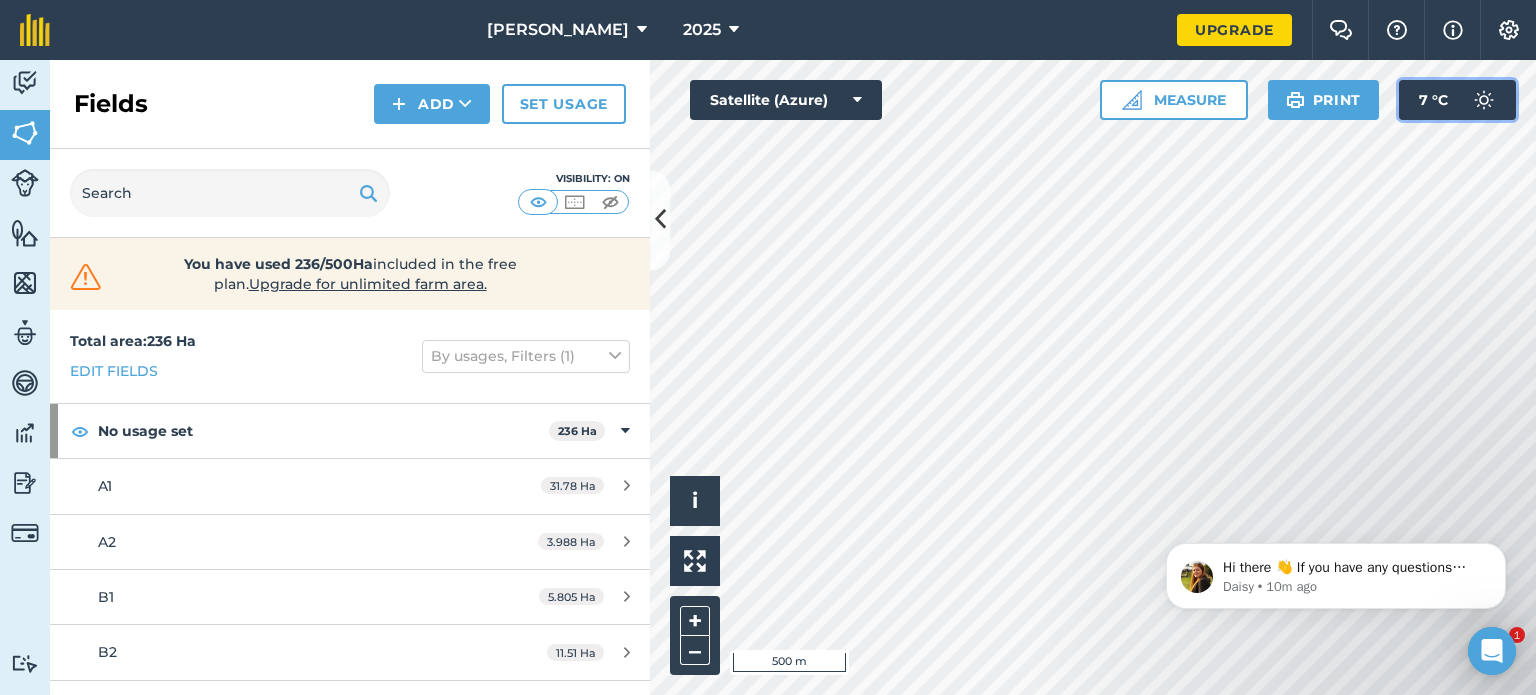 click on "7   ° C" at bounding box center [1433, 100] 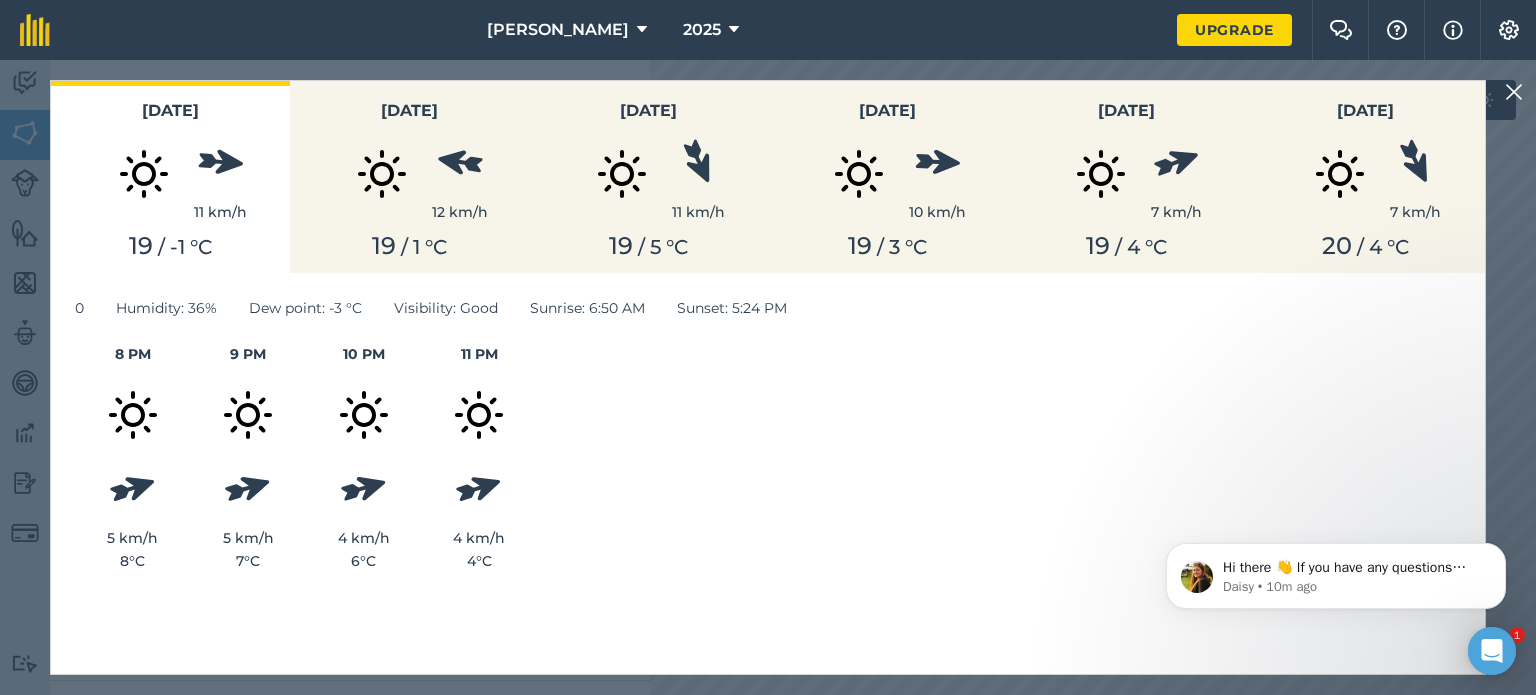 click at bounding box center (1514, 92) 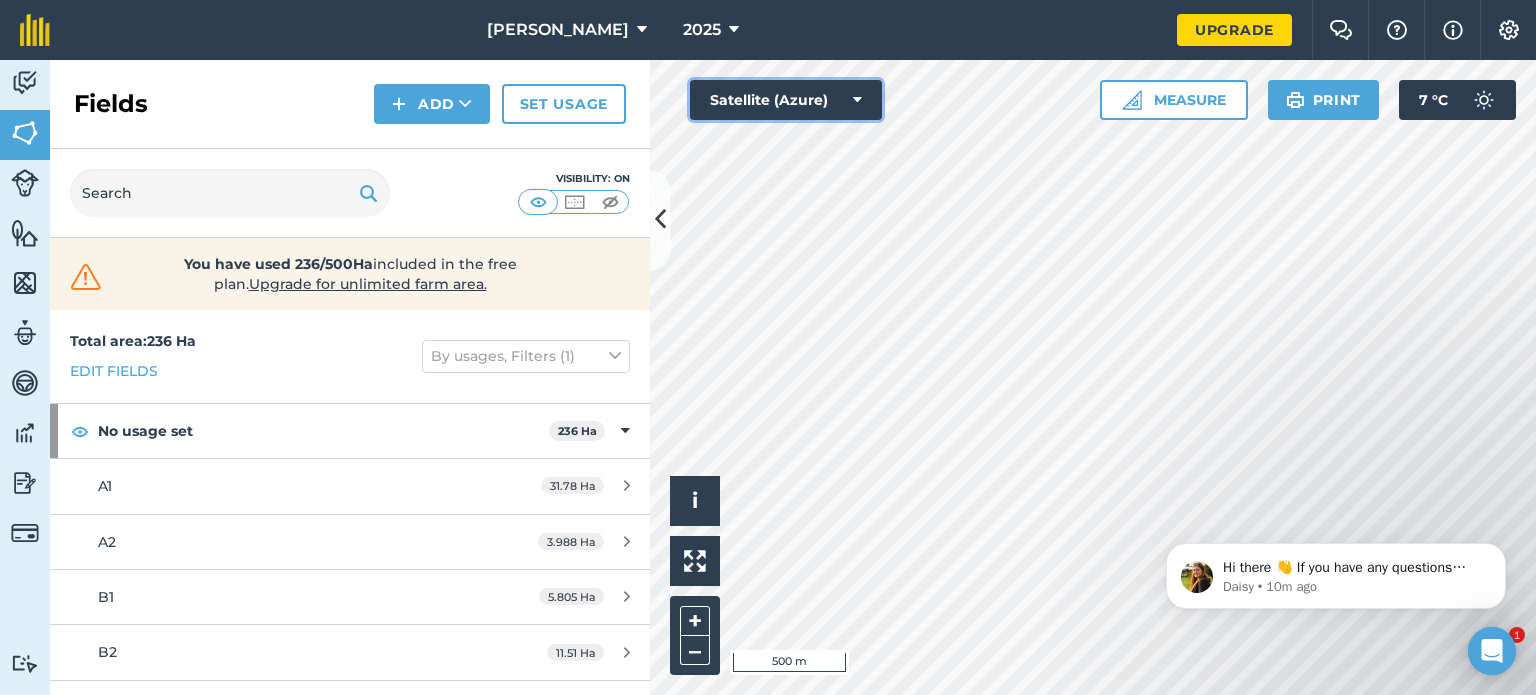 click on "Satellite (Azure)" at bounding box center (786, 100) 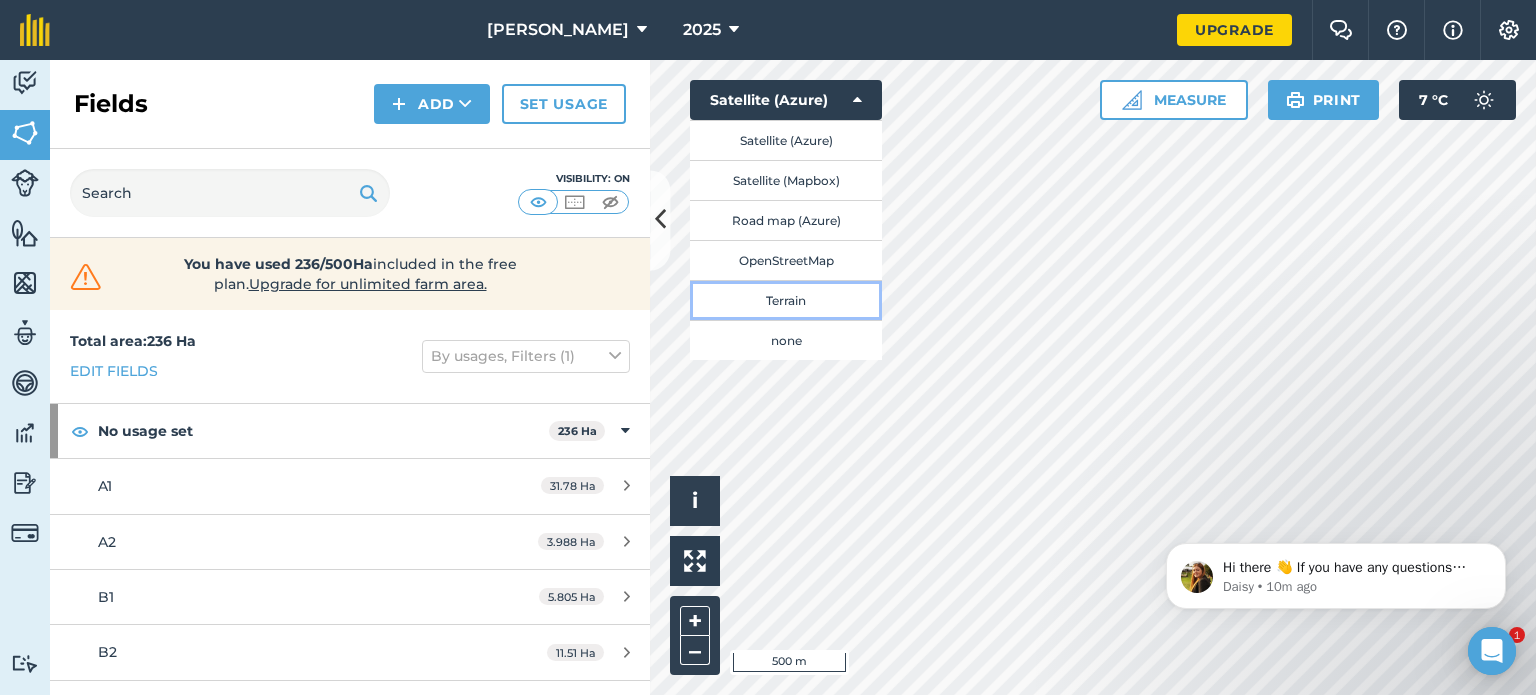 click on "Terrain" at bounding box center (786, 300) 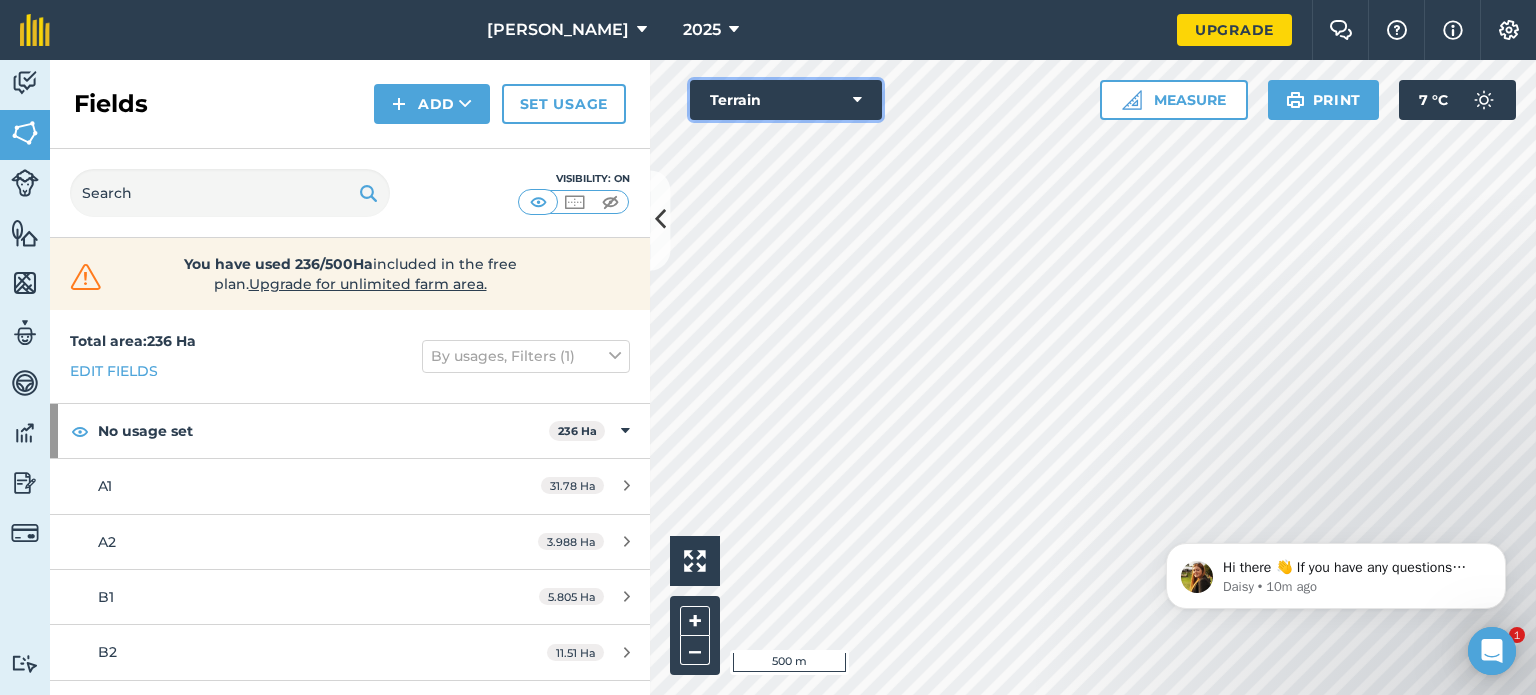 click at bounding box center [857, 100] 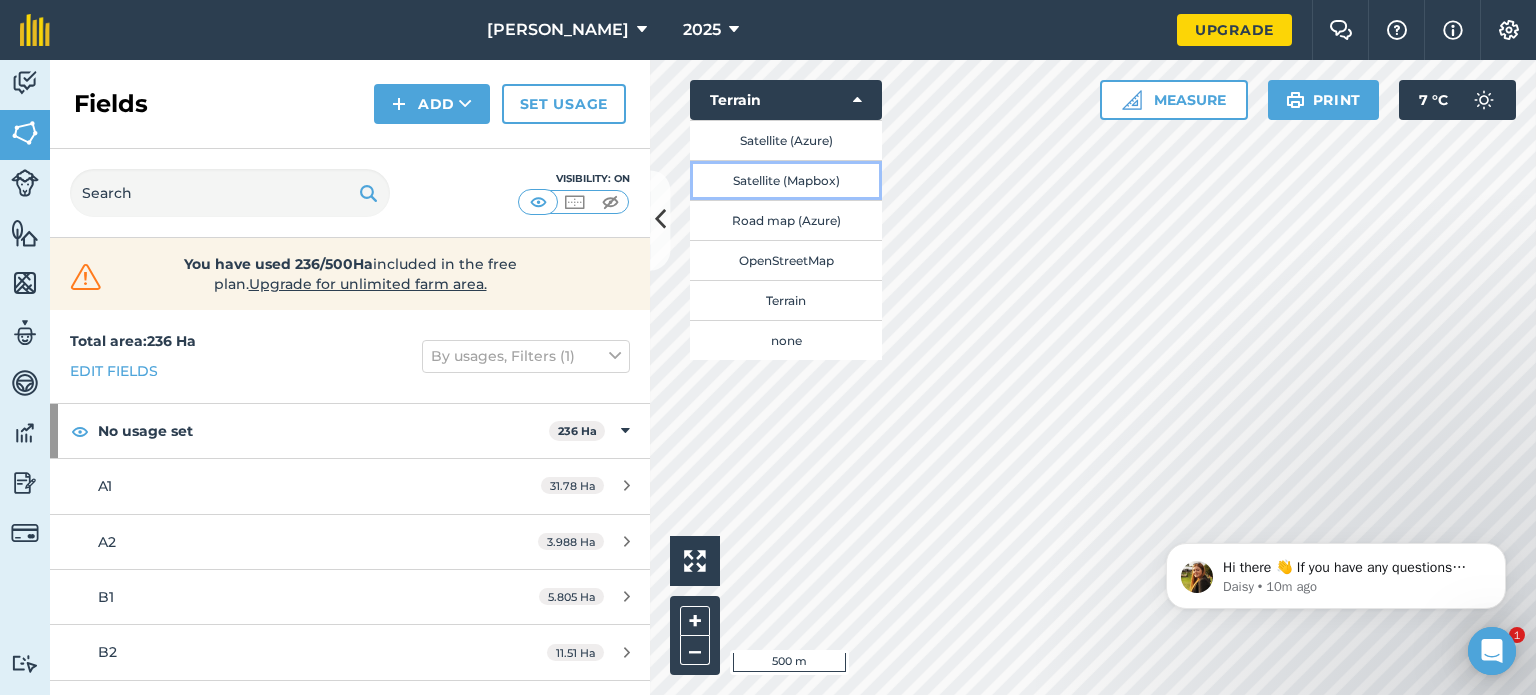 click on "Satellite (Mapbox)" at bounding box center (786, 180) 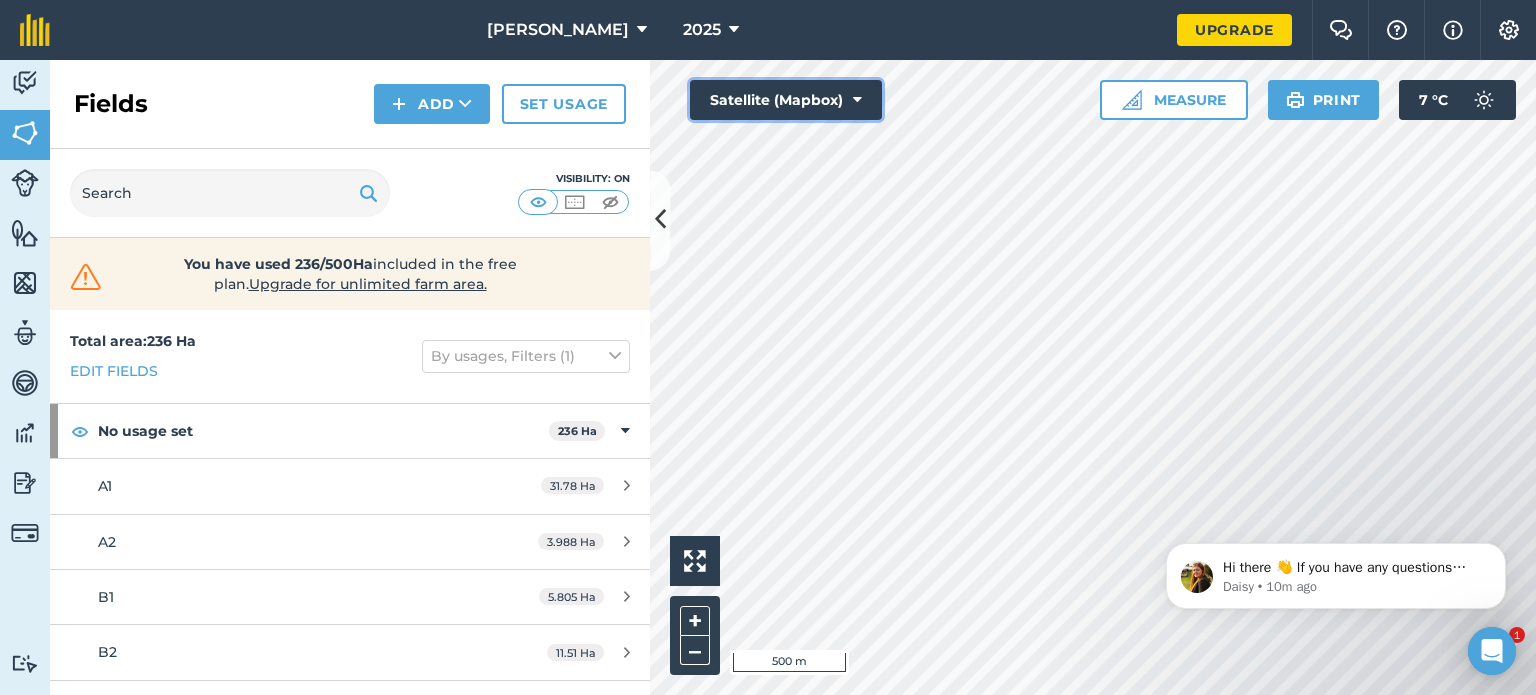 click on "Satellite (Mapbox)" at bounding box center (786, 100) 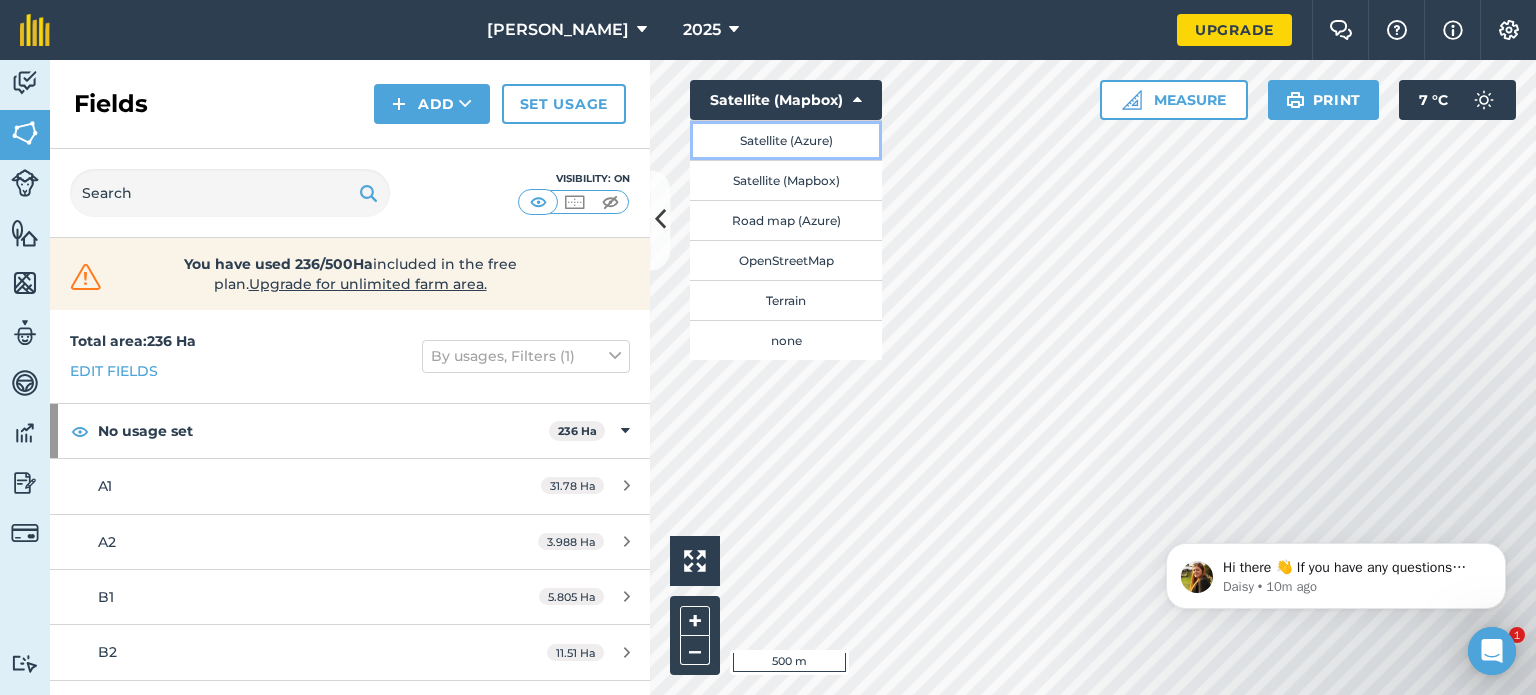 click on "Satellite (Azure)" at bounding box center [786, 140] 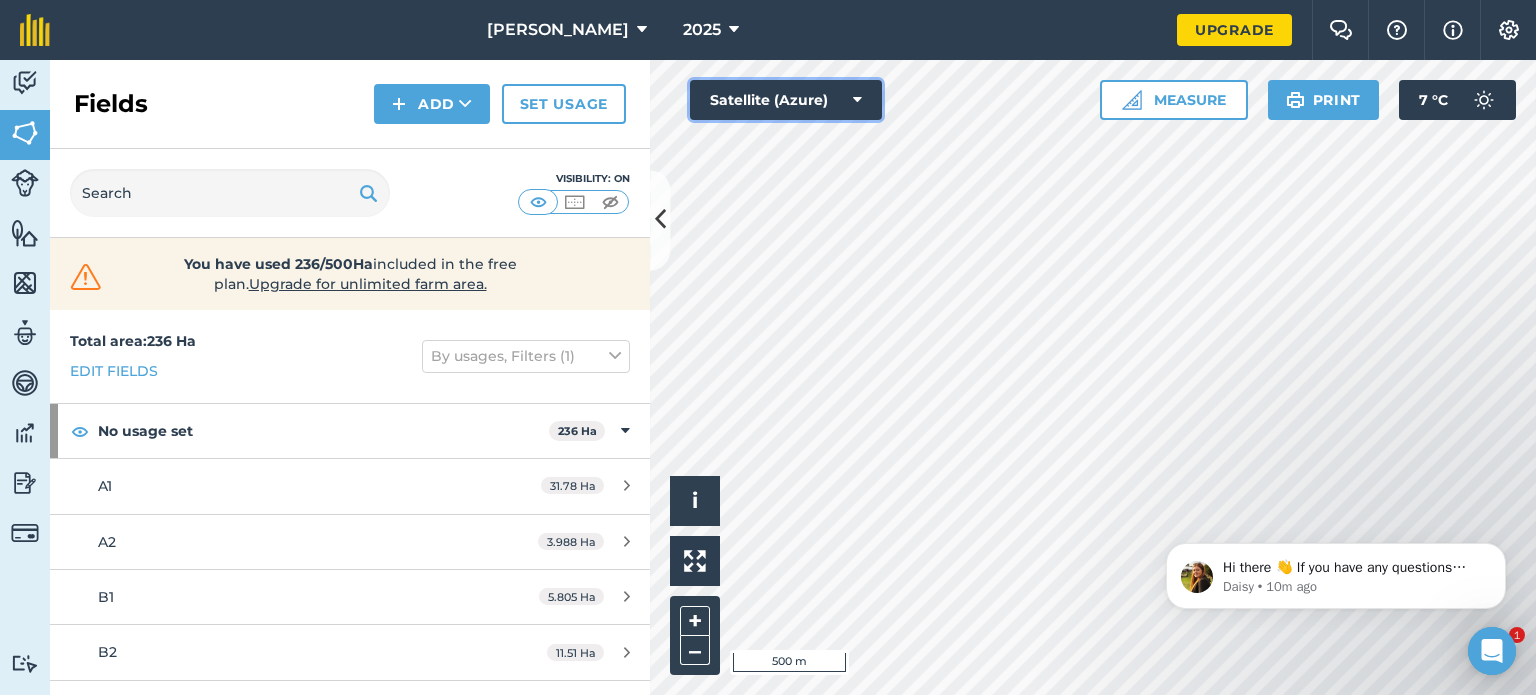 click at bounding box center [857, 100] 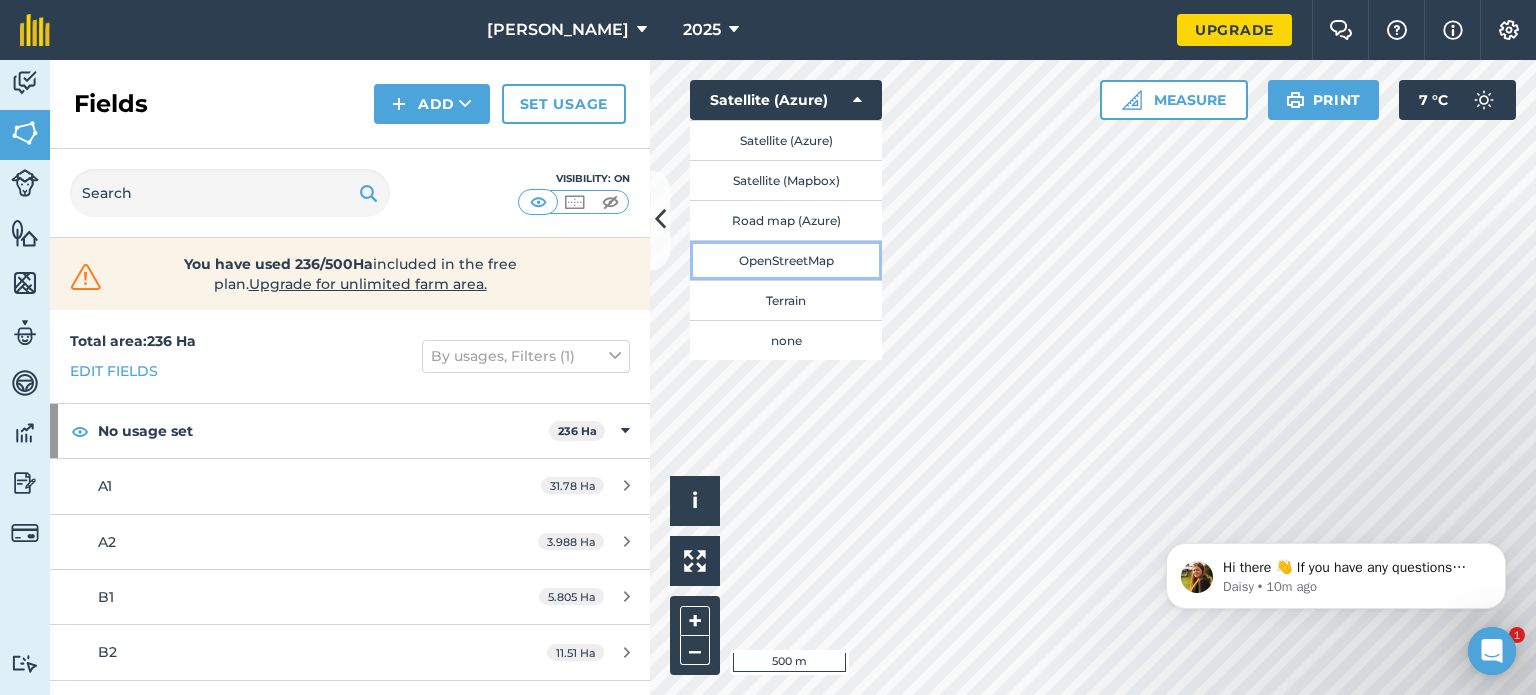 click on "OpenStreetMap" at bounding box center [786, 260] 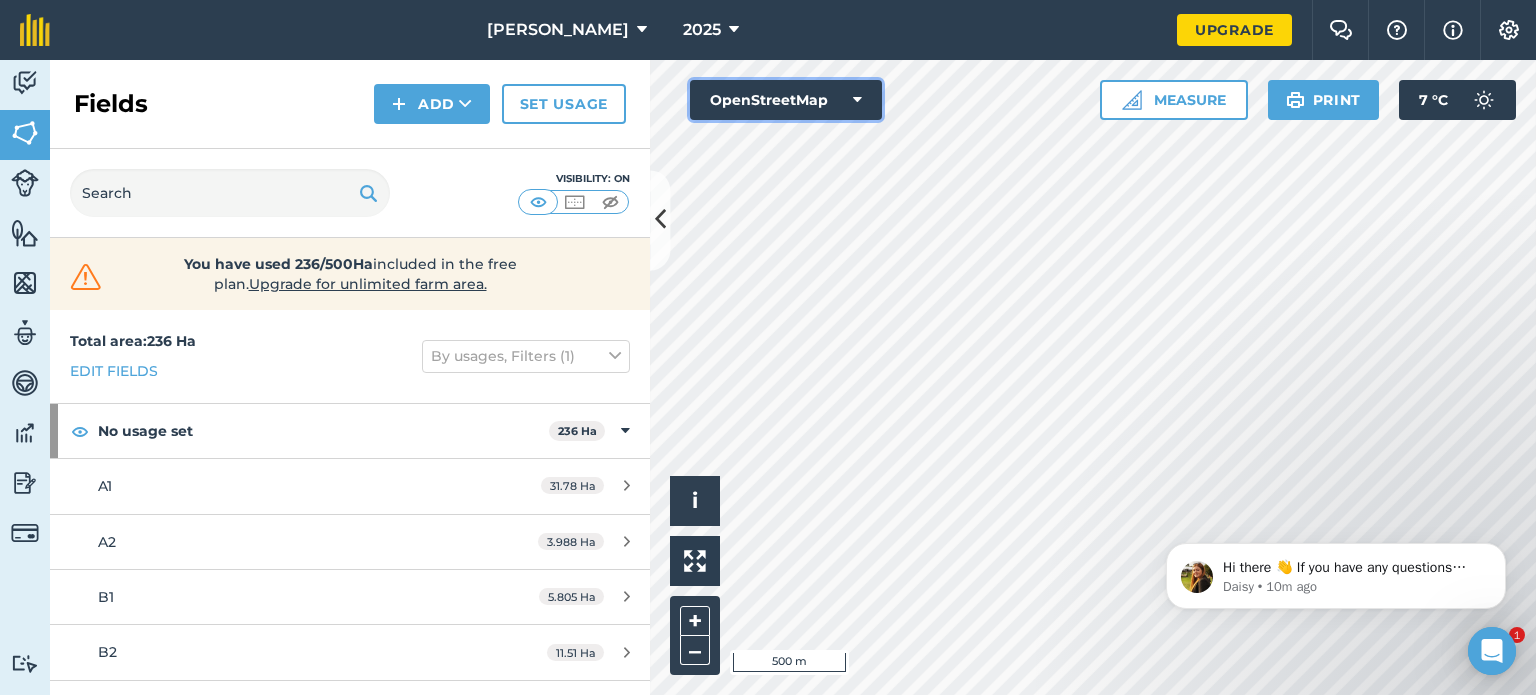 click at bounding box center [857, 100] 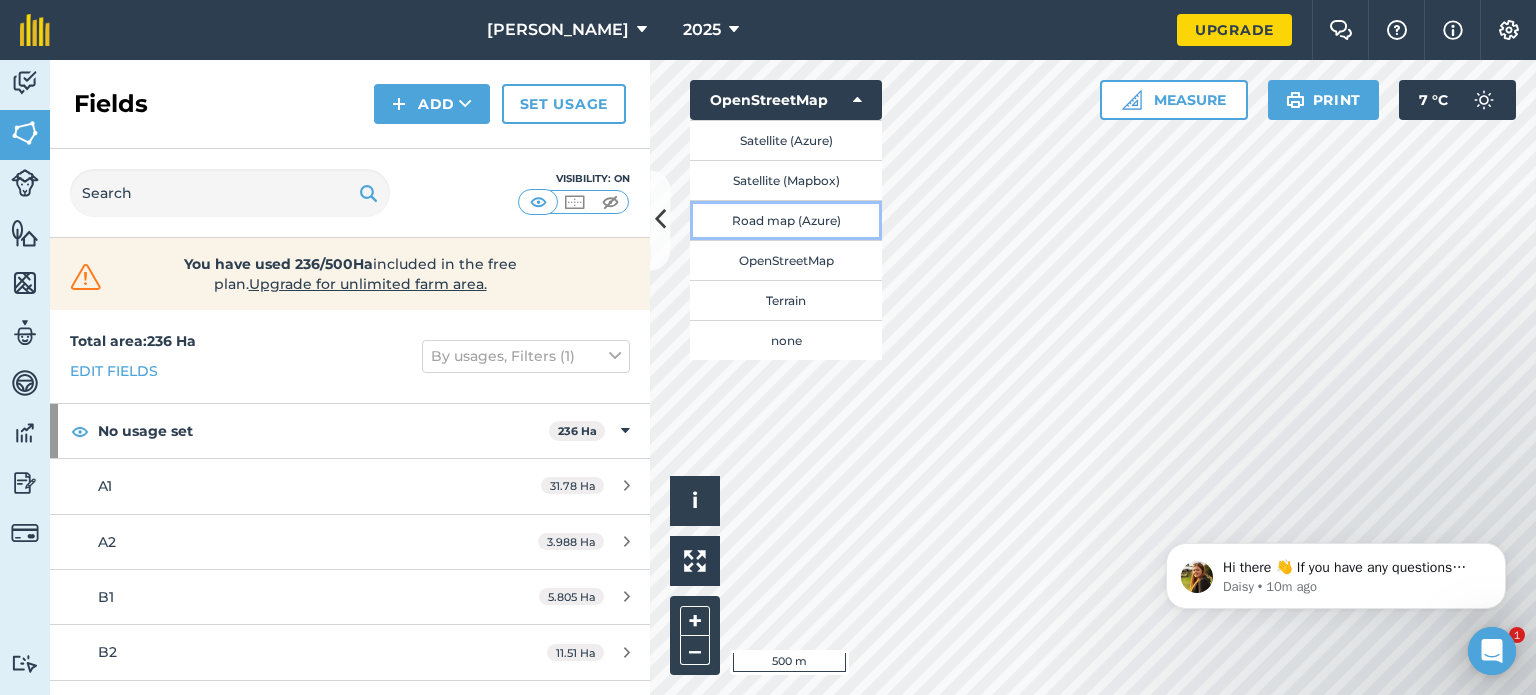 click on "Road map (Azure)" at bounding box center (786, 220) 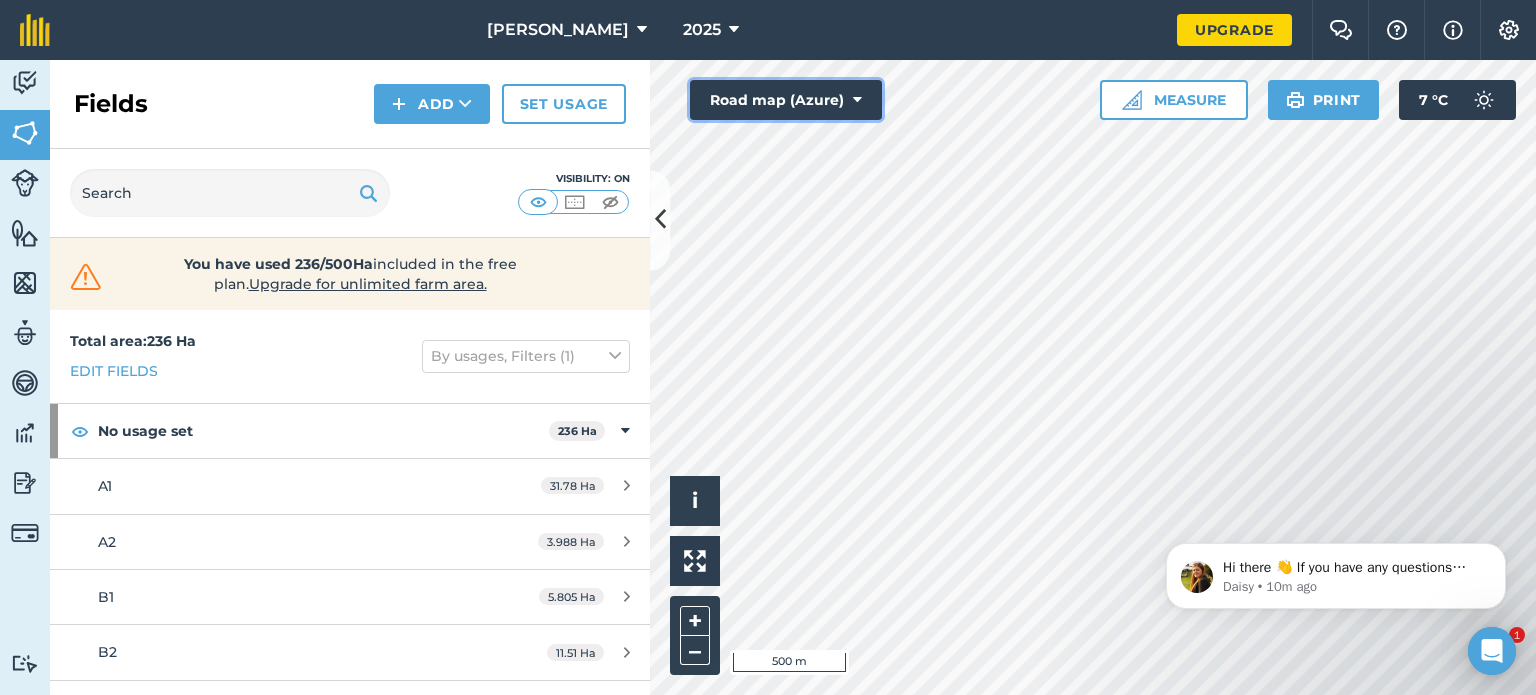 click on "Road map (Azure)" at bounding box center (786, 100) 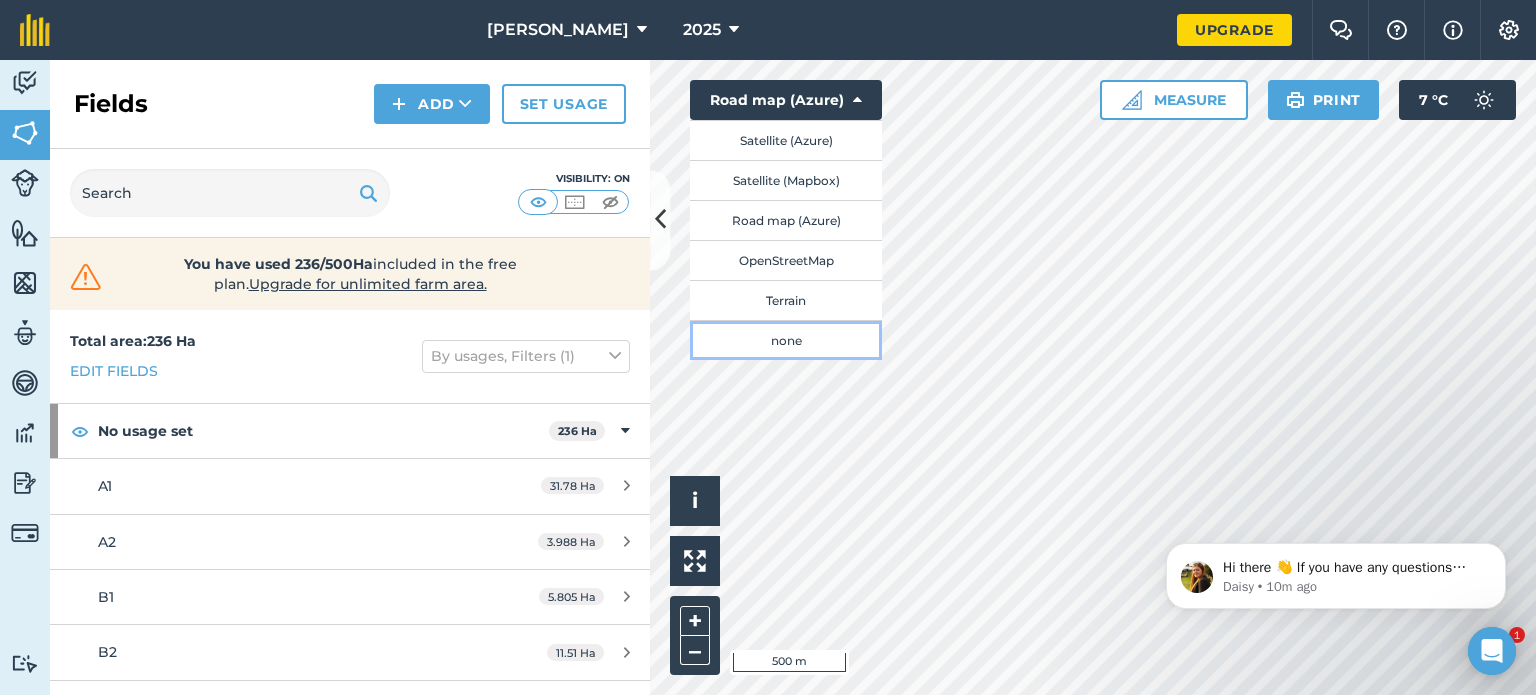 click on "none" at bounding box center [786, 340] 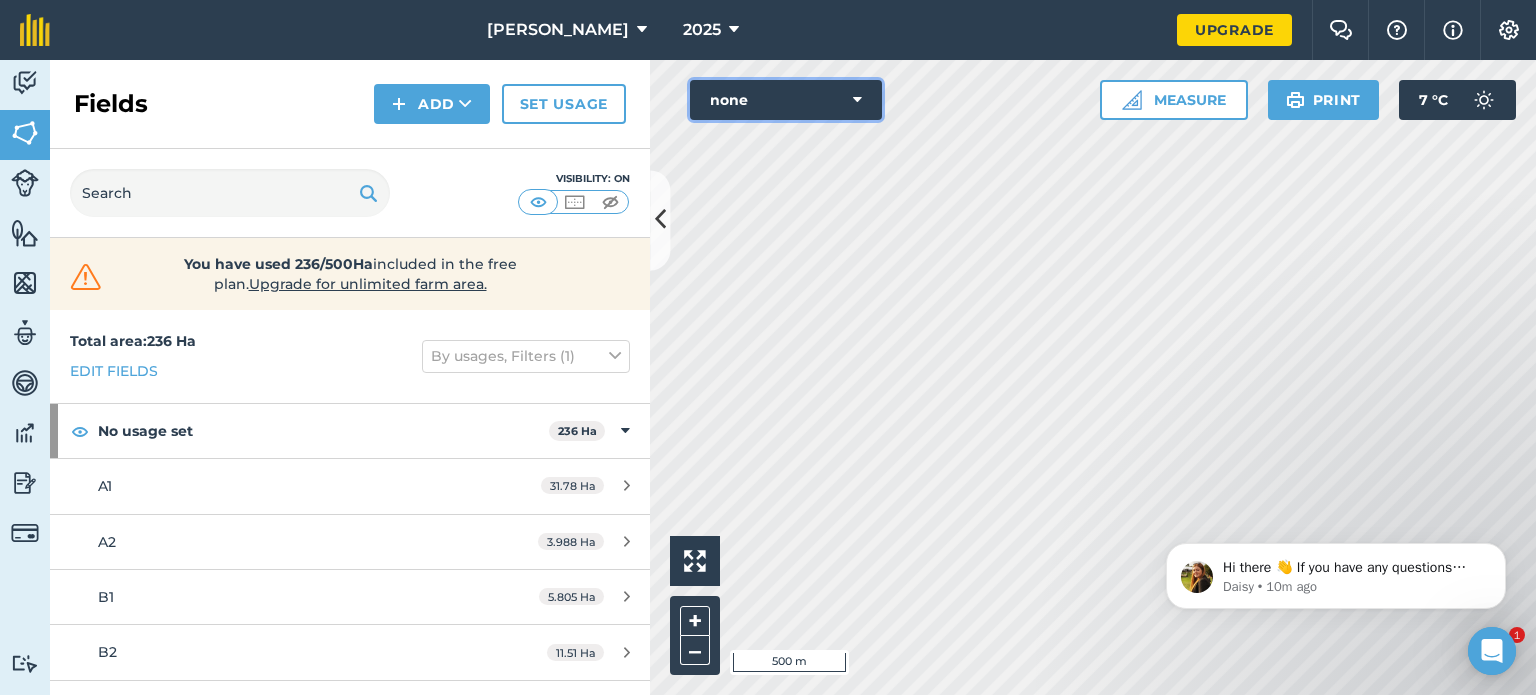 click on "none" at bounding box center (786, 100) 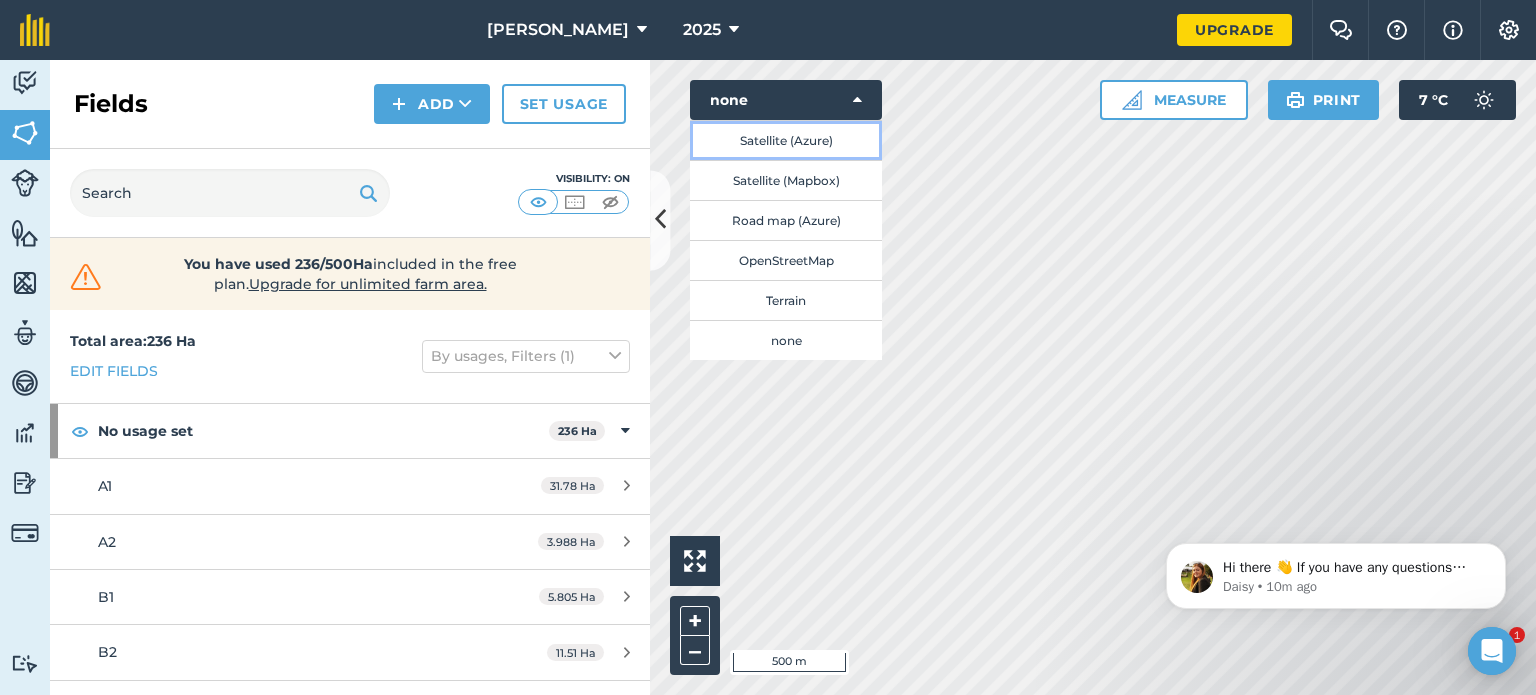 click on "Satellite (Azure)" at bounding box center (786, 140) 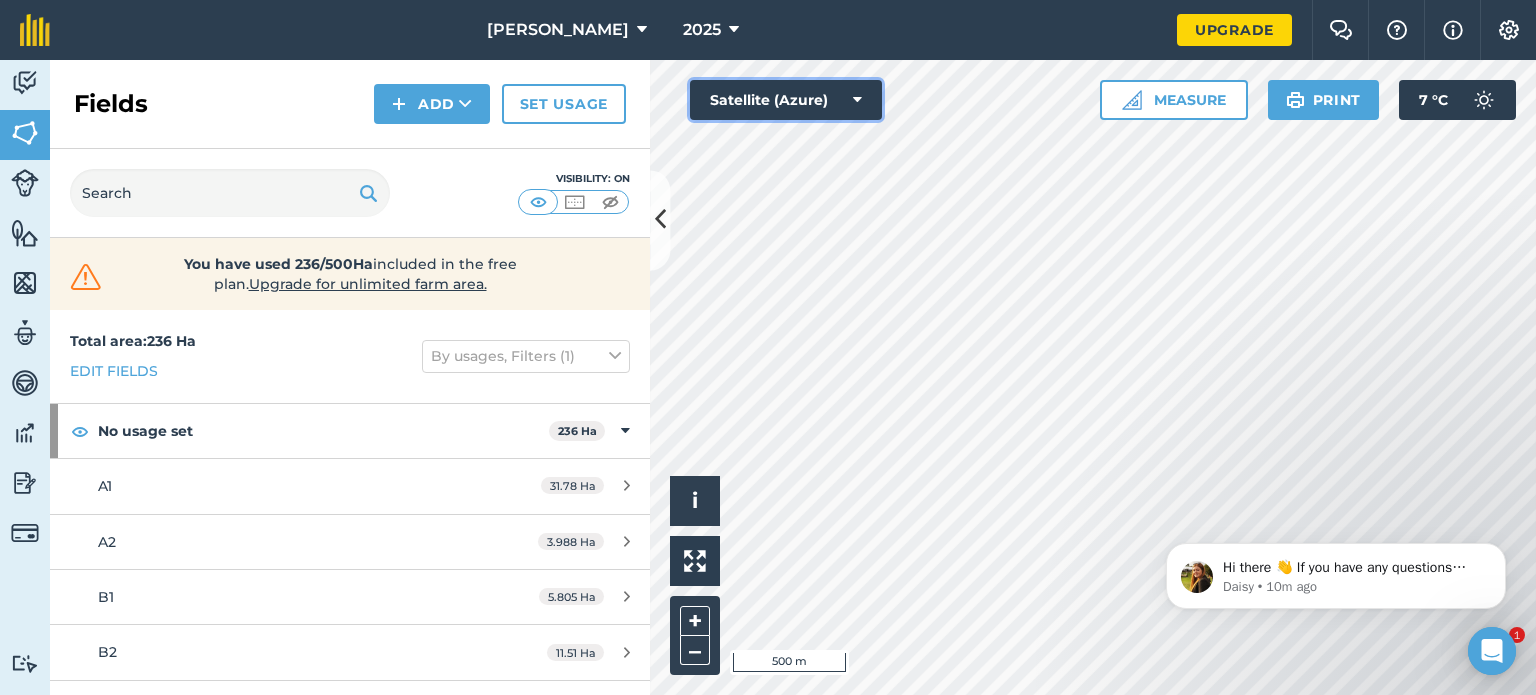 click on "Satellite (Azure)" at bounding box center (786, 100) 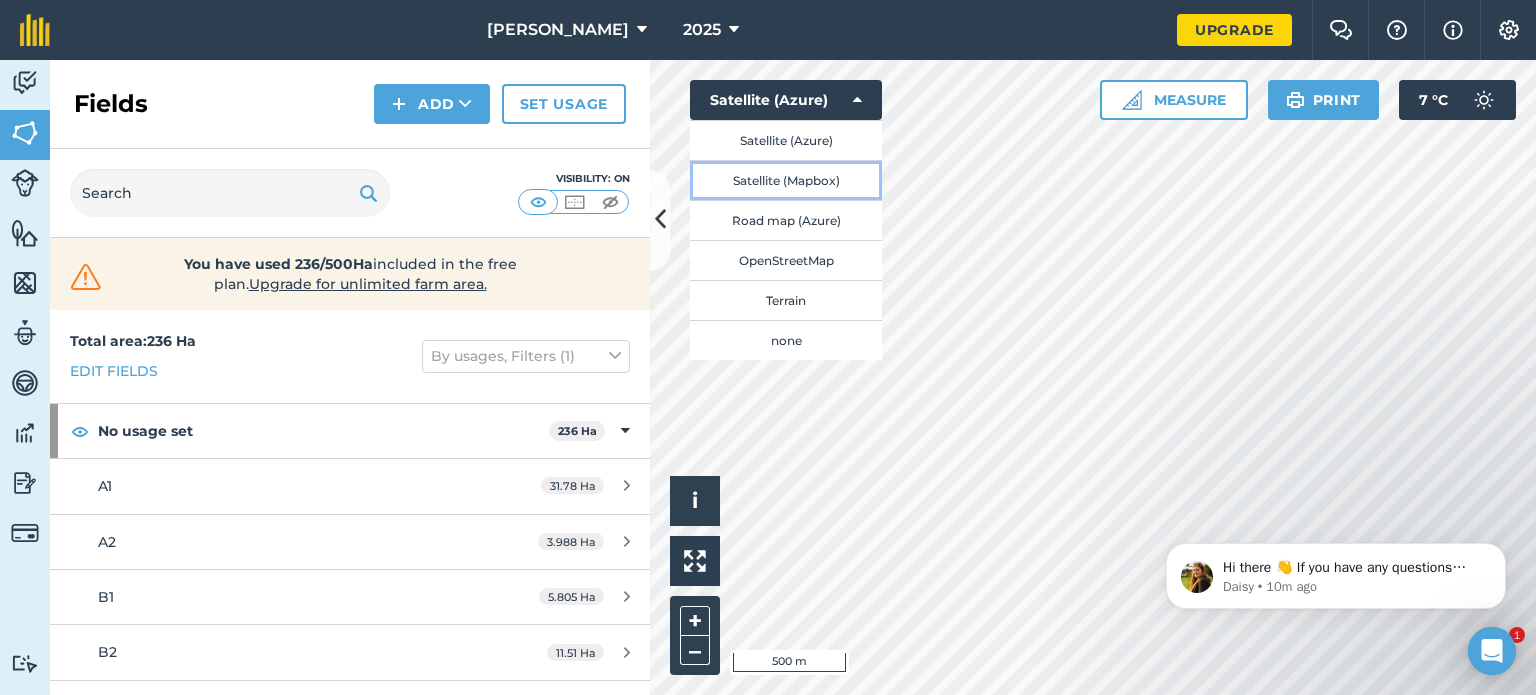 click on "Satellite (Mapbox)" at bounding box center (786, 180) 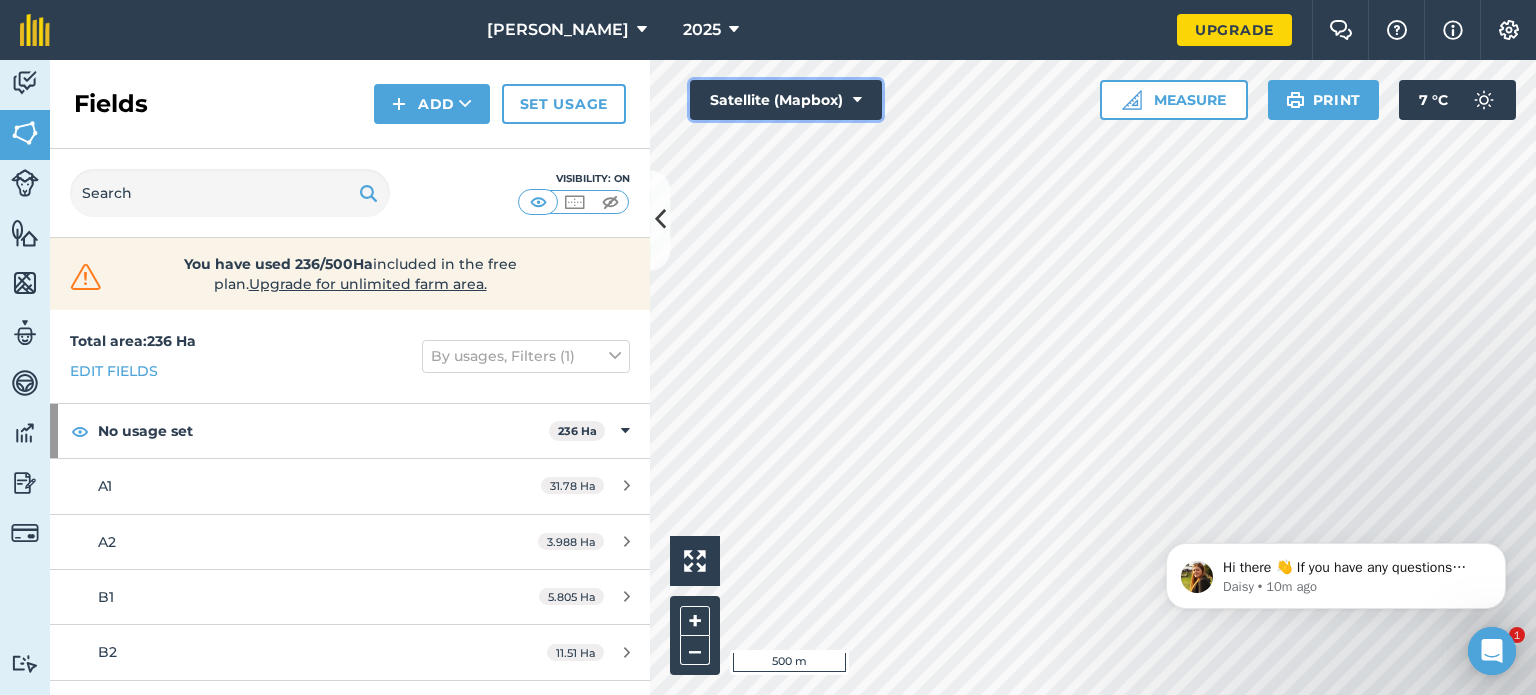 click on "Satellite (Mapbox)" at bounding box center [786, 100] 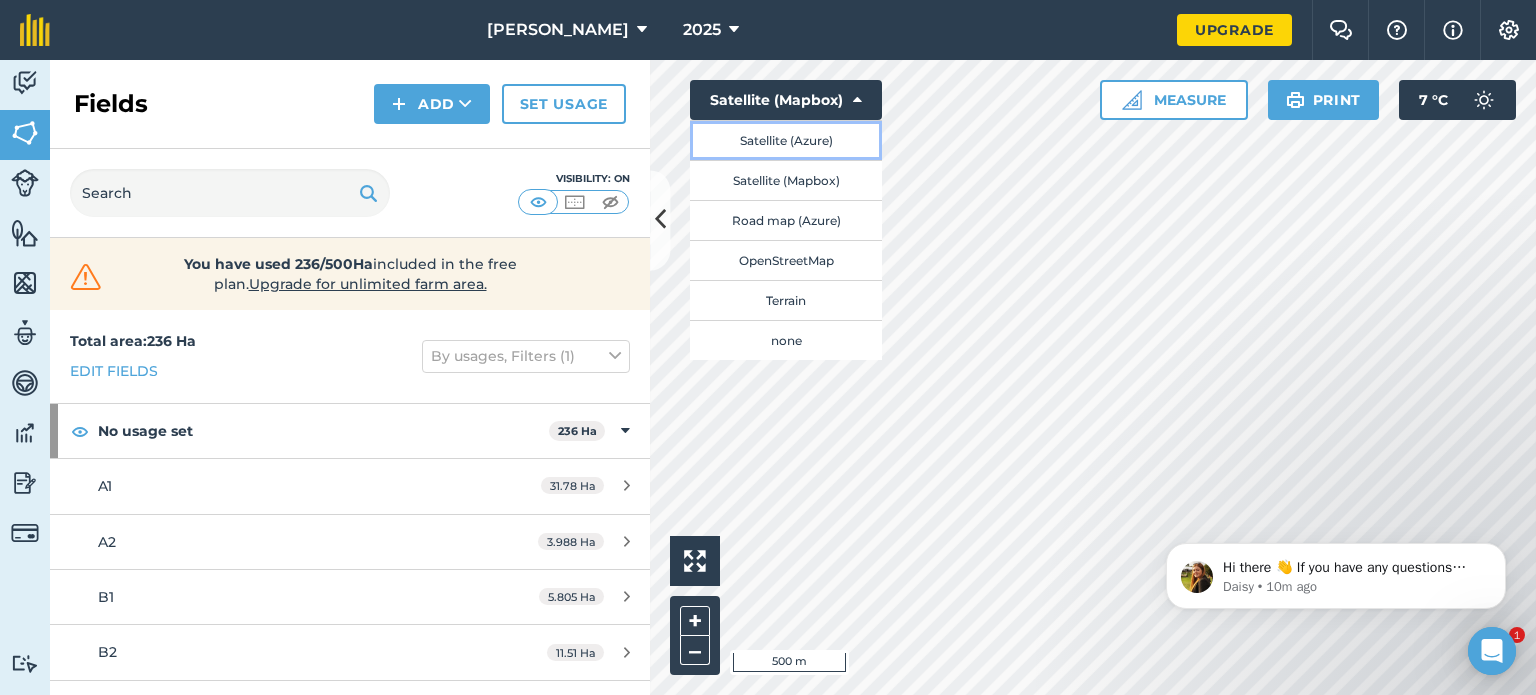 click on "Satellite (Azure)" at bounding box center [786, 140] 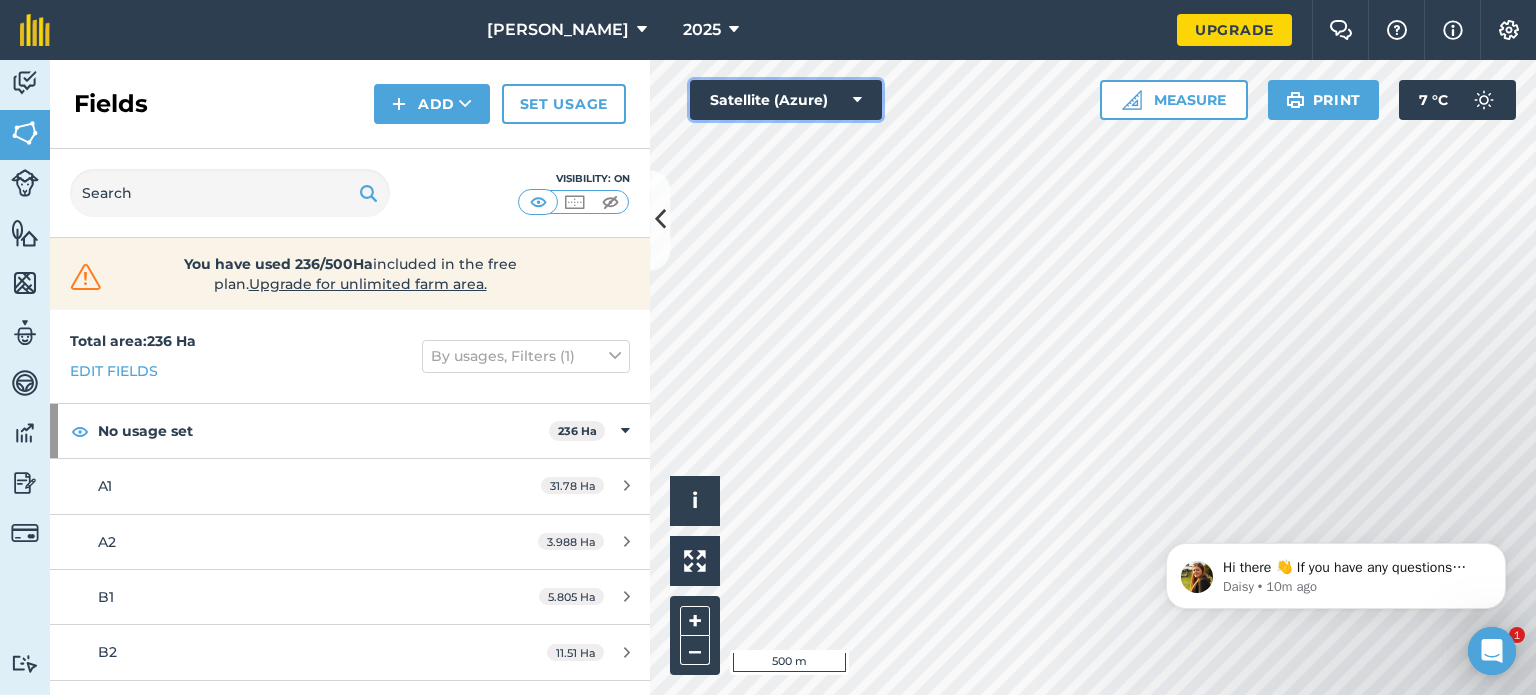 click on "Satellite (Azure)" at bounding box center (786, 100) 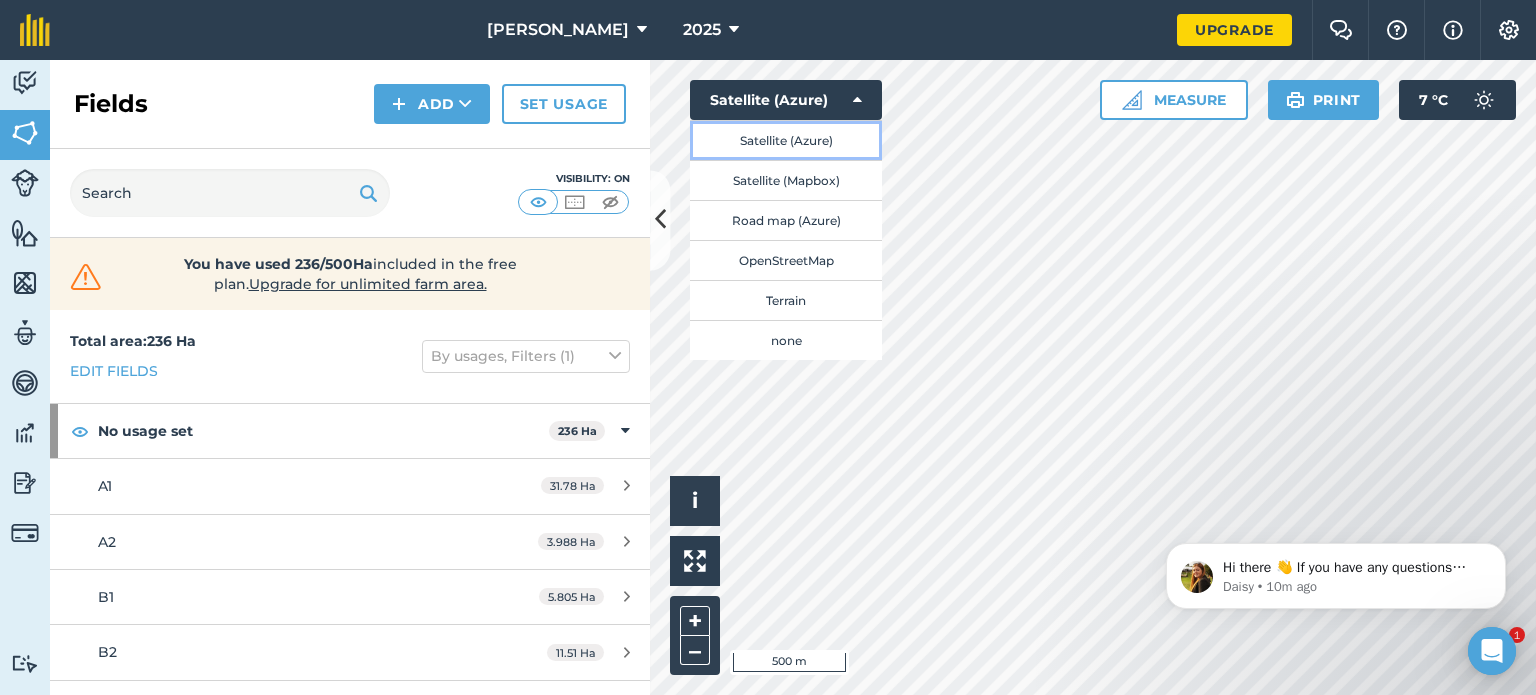 click on "Satellite (Azure)" at bounding box center (786, 140) 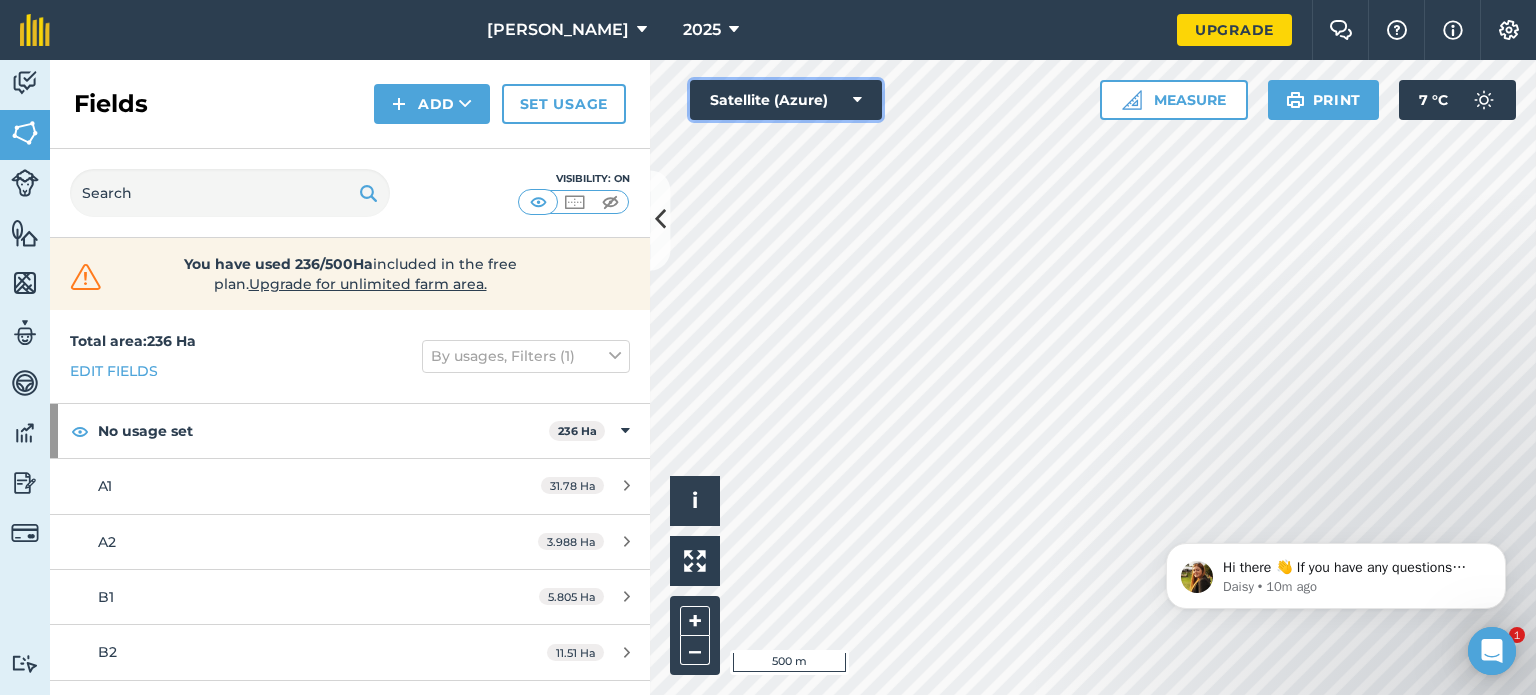 click on "Satellite (Azure)" at bounding box center (786, 100) 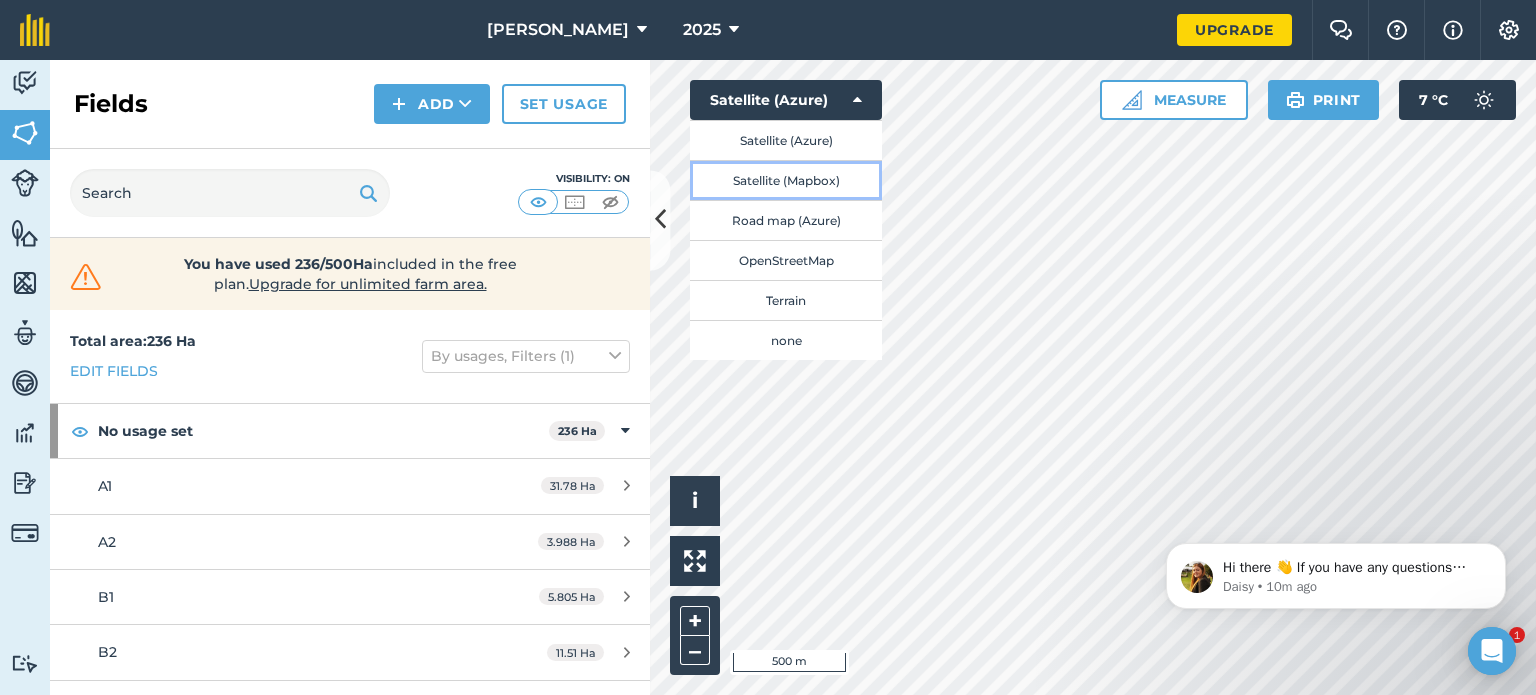 click on "Satellite (Mapbox)" at bounding box center (786, 180) 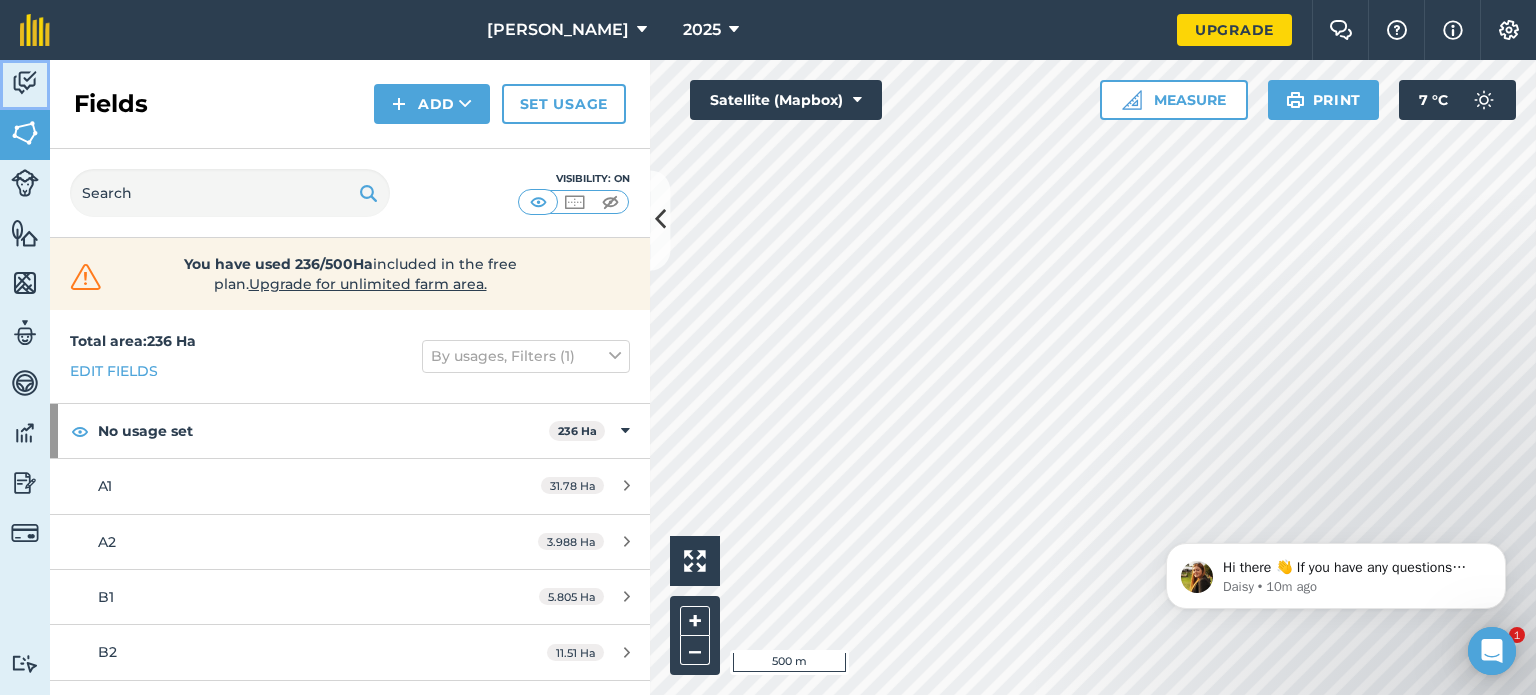 click at bounding box center (25, 83) 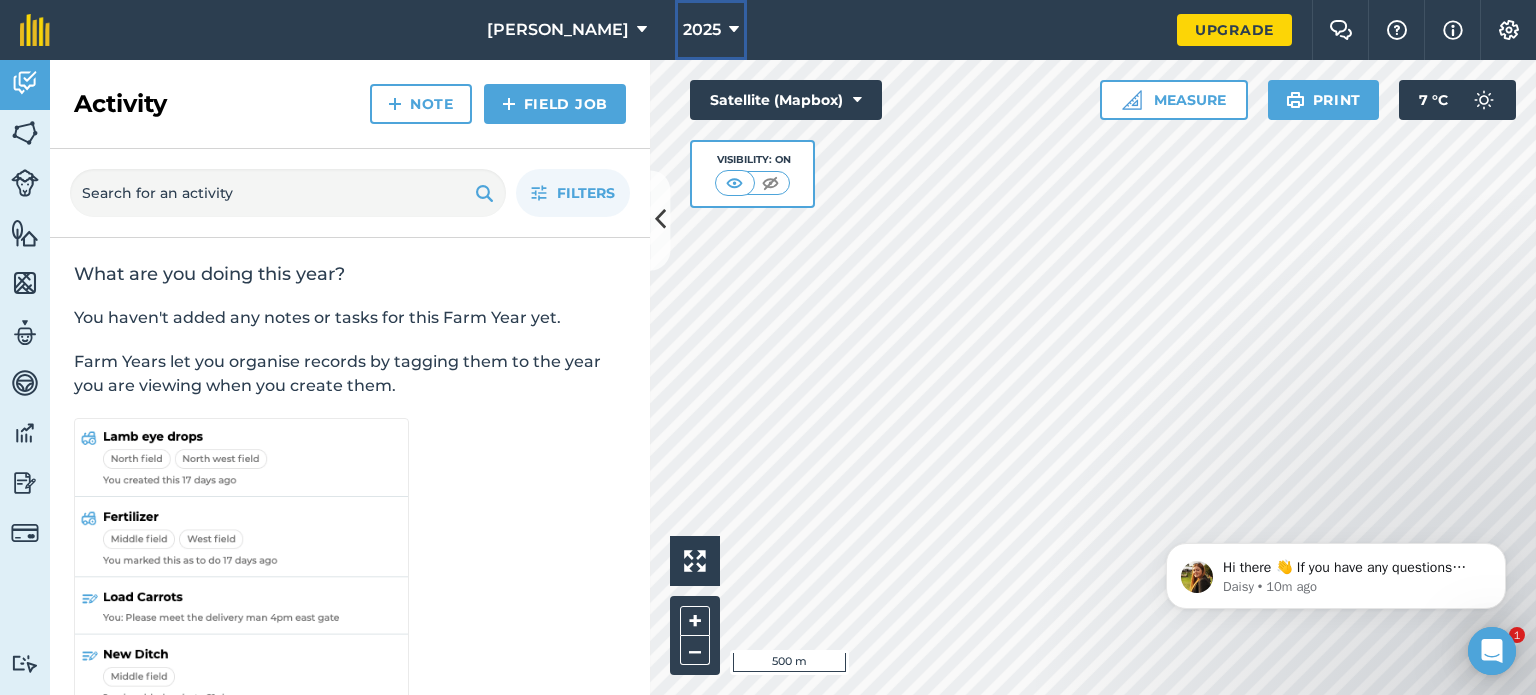 click on "2025" at bounding box center (702, 30) 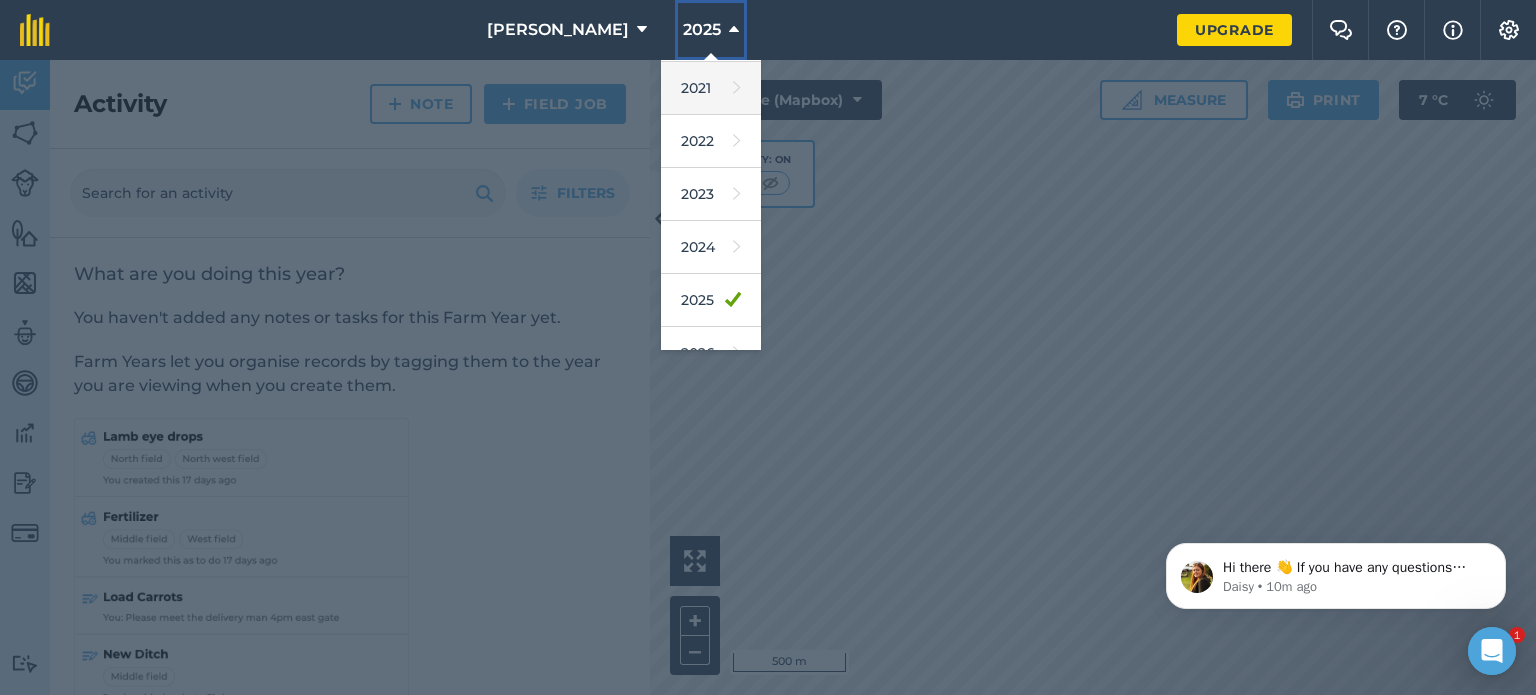 scroll, scrollTop: 235, scrollLeft: 0, axis: vertical 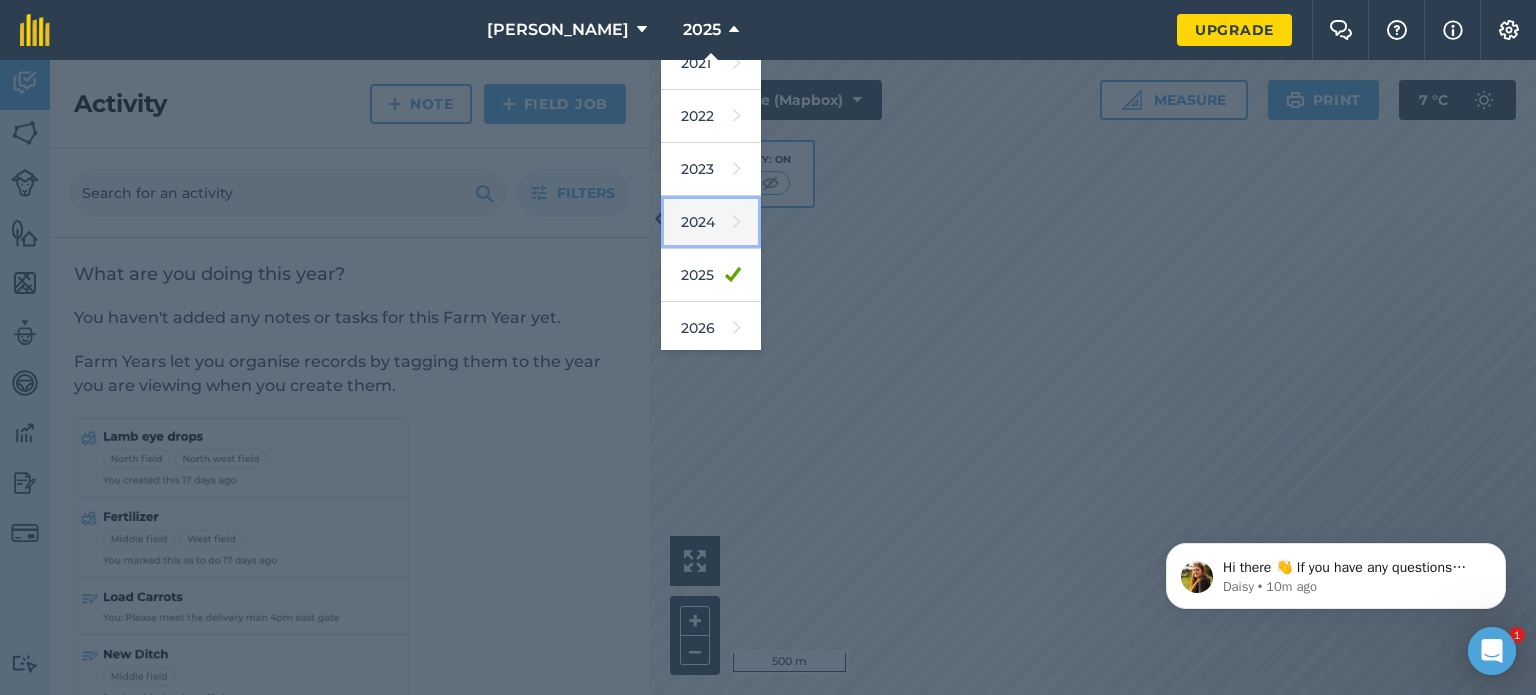click on "2024" at bounding box center [711, 222] 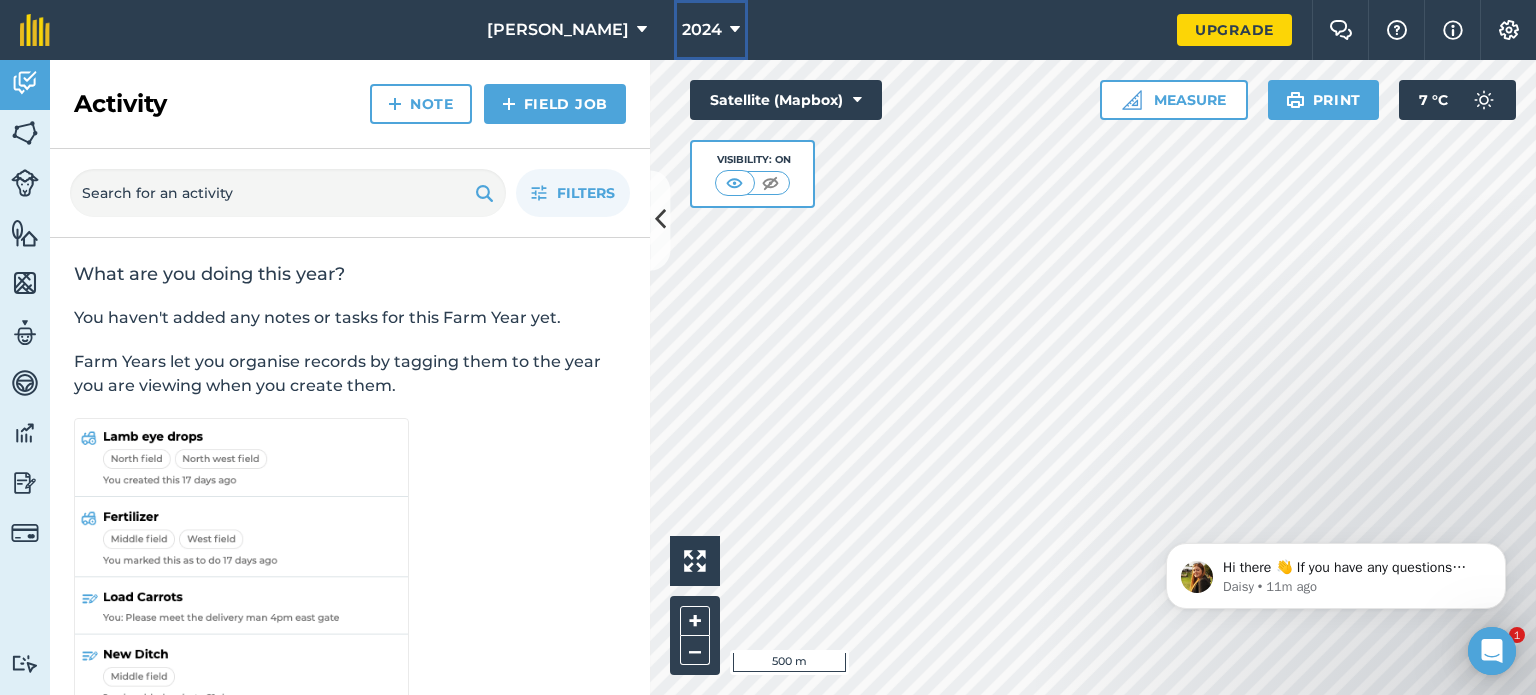 click on "2024" at bounding box center [702, 30] 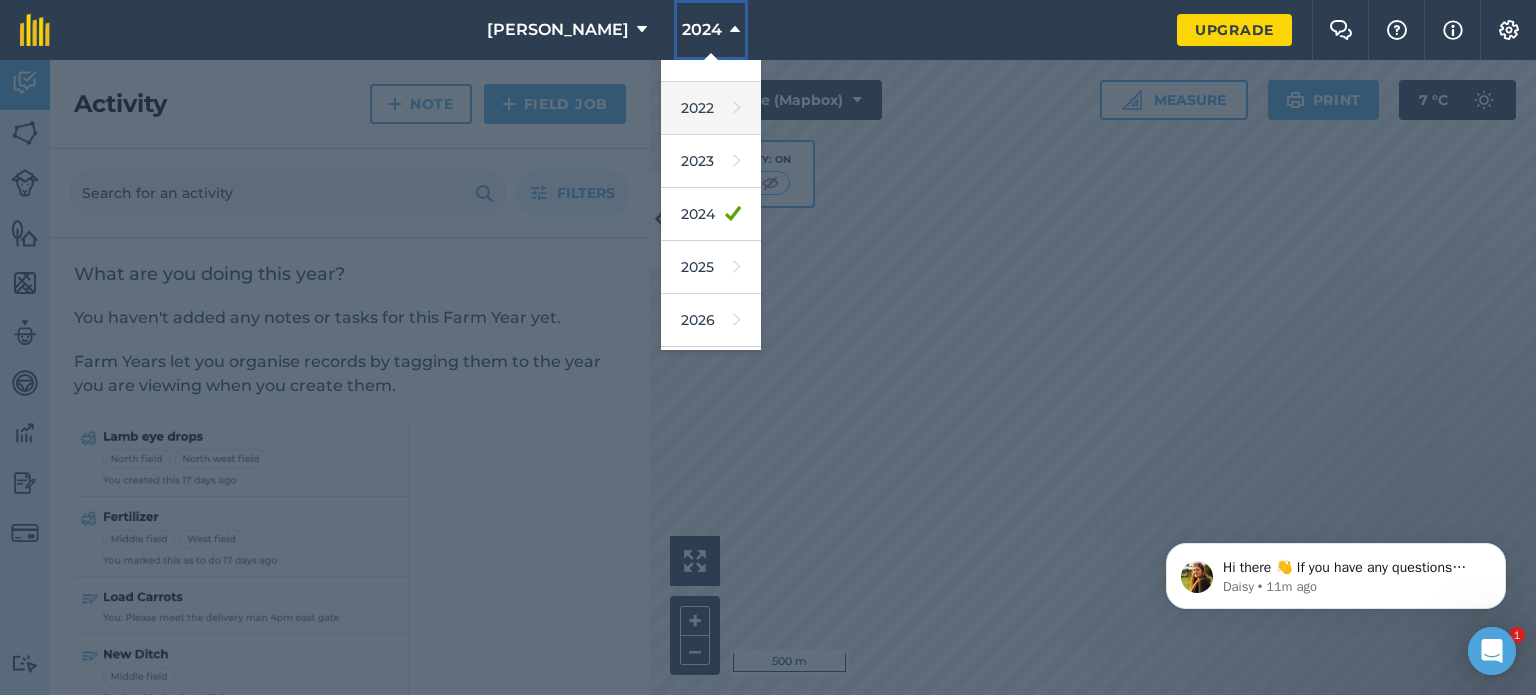 scroll, scrollTop: 244, scrollLeft: 0, axis: vertical 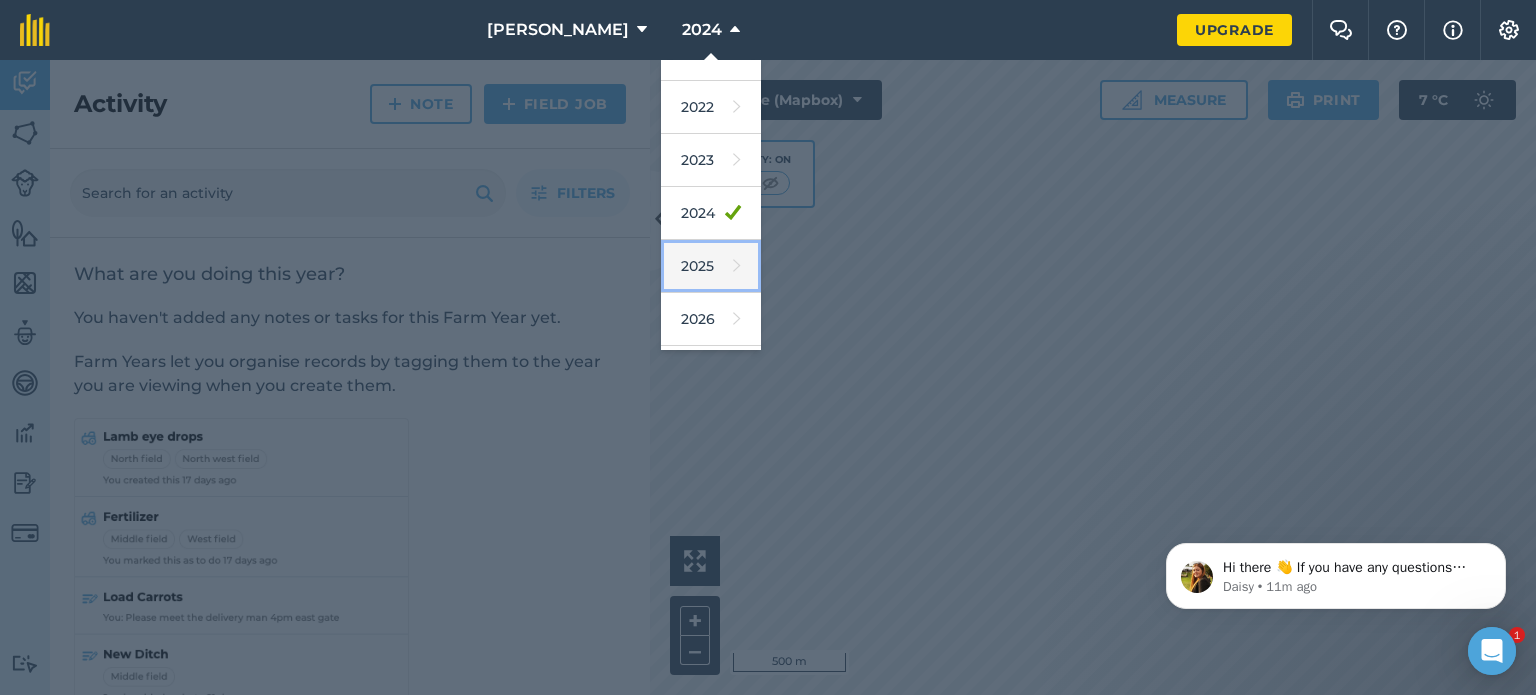 click on "2025" at bounding box center (711, 266) 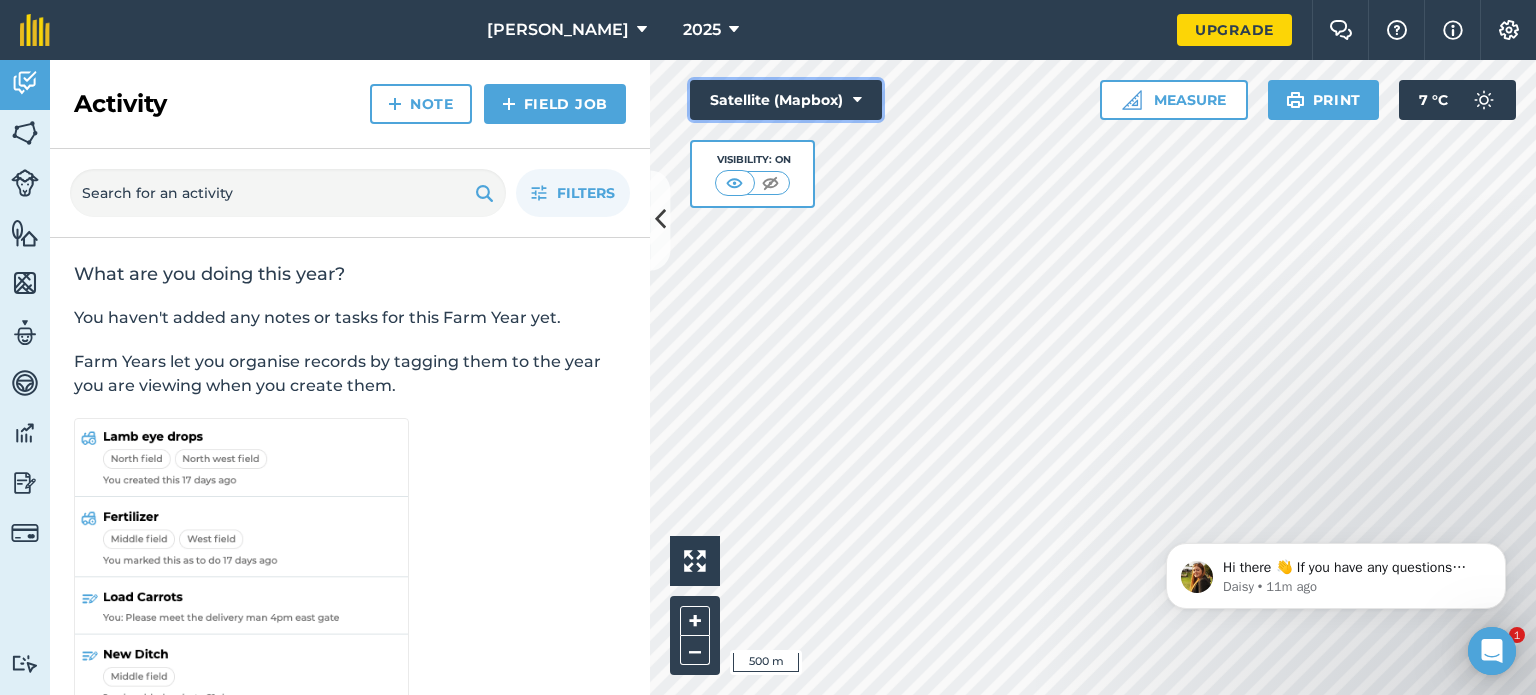 click on "Satellite (Mapbox)" at bounding box center [786, 100] 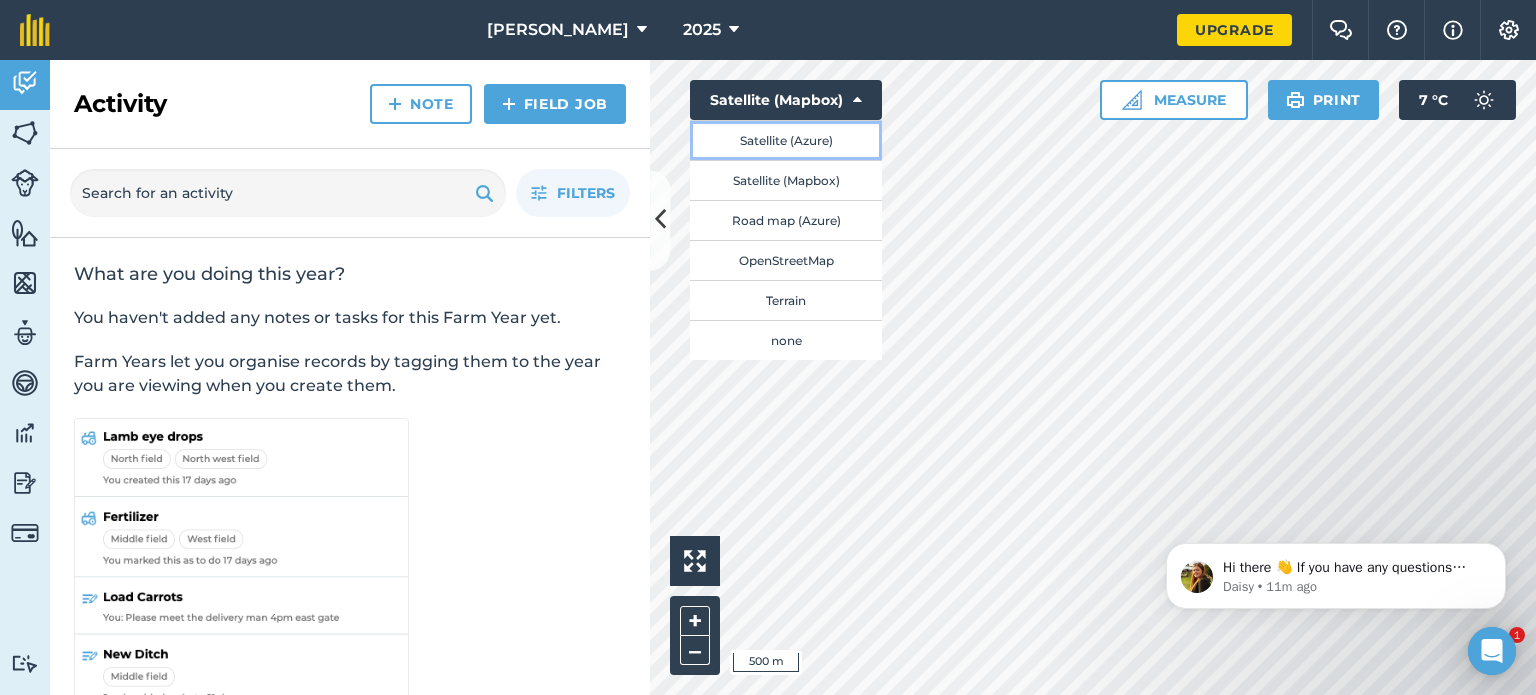 click on "Satellite (Azure)" at bounding box center [786, 140] 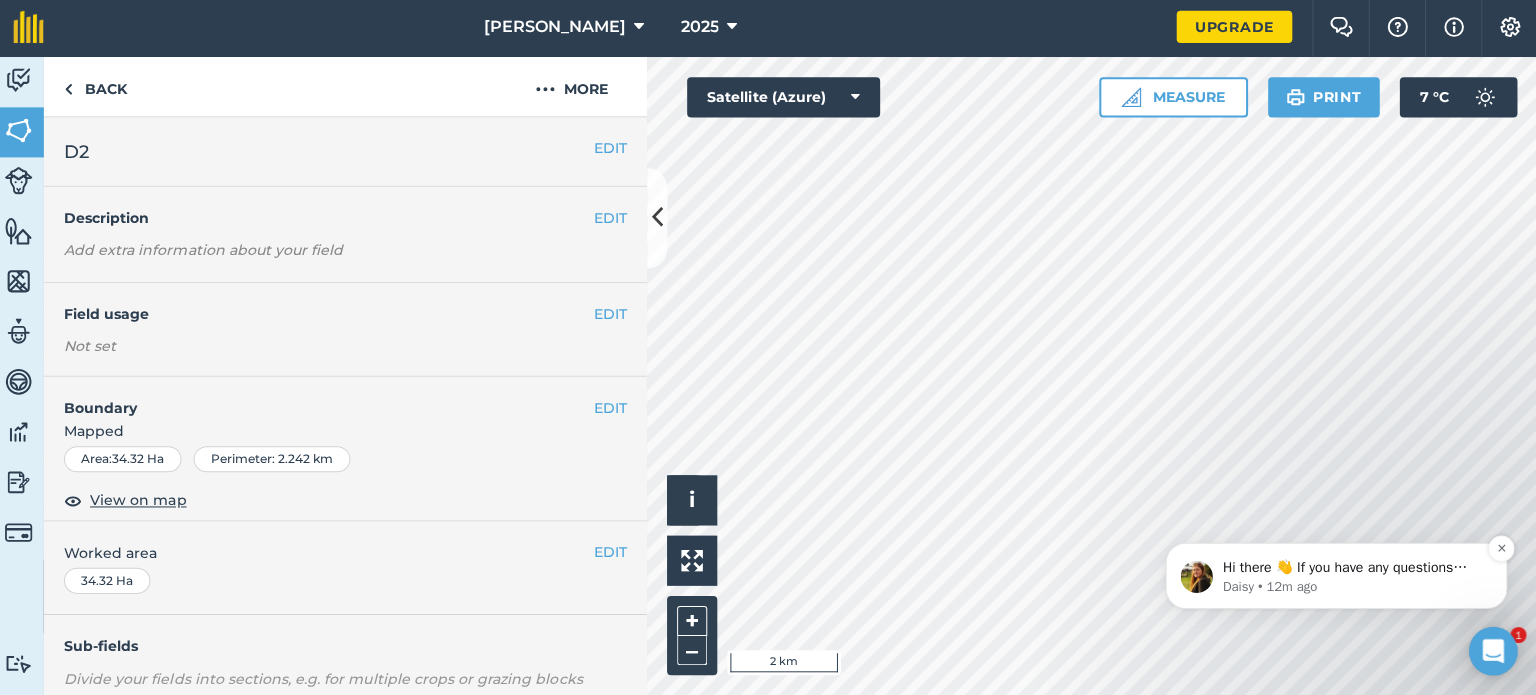 scroll, scrollTop: 0, scrollLeft: 0, axis: both 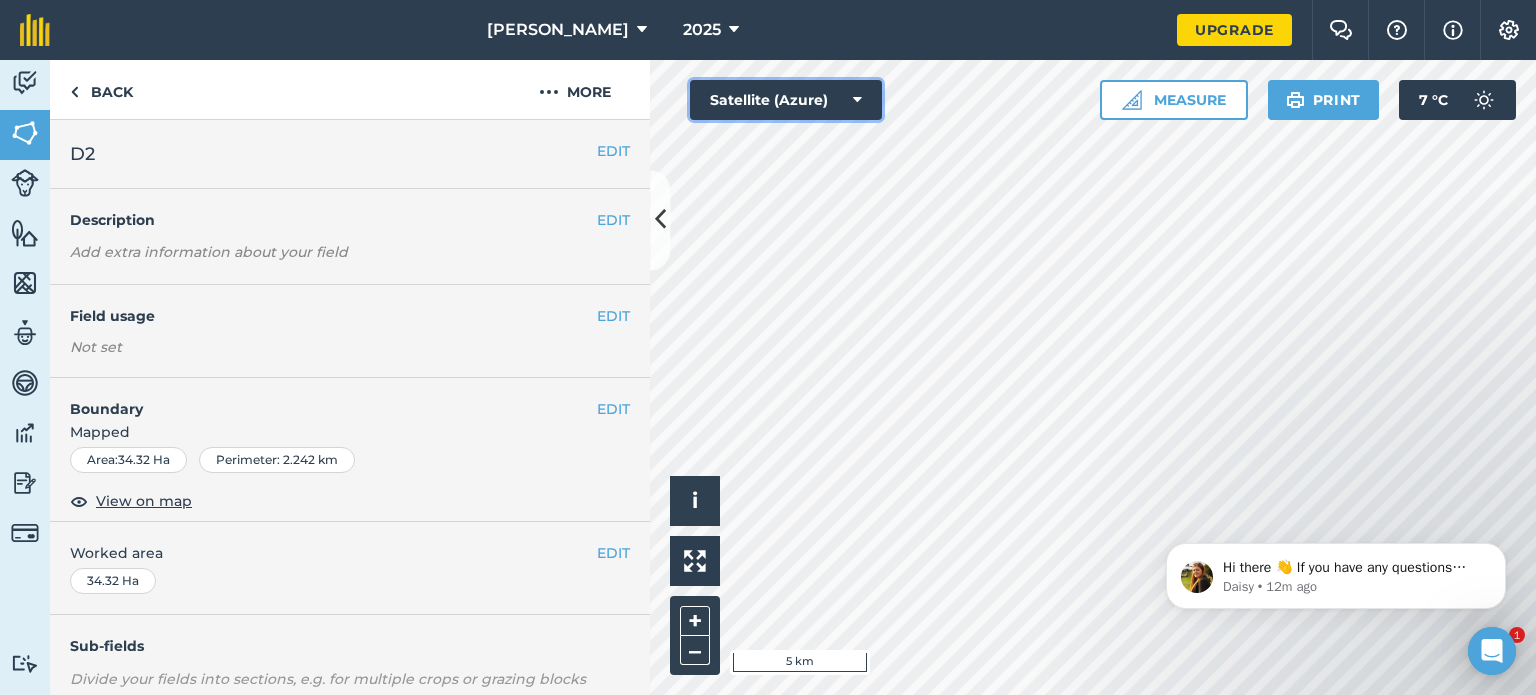 click on "Satellite (Azure)" at bounding box center (786, 100) 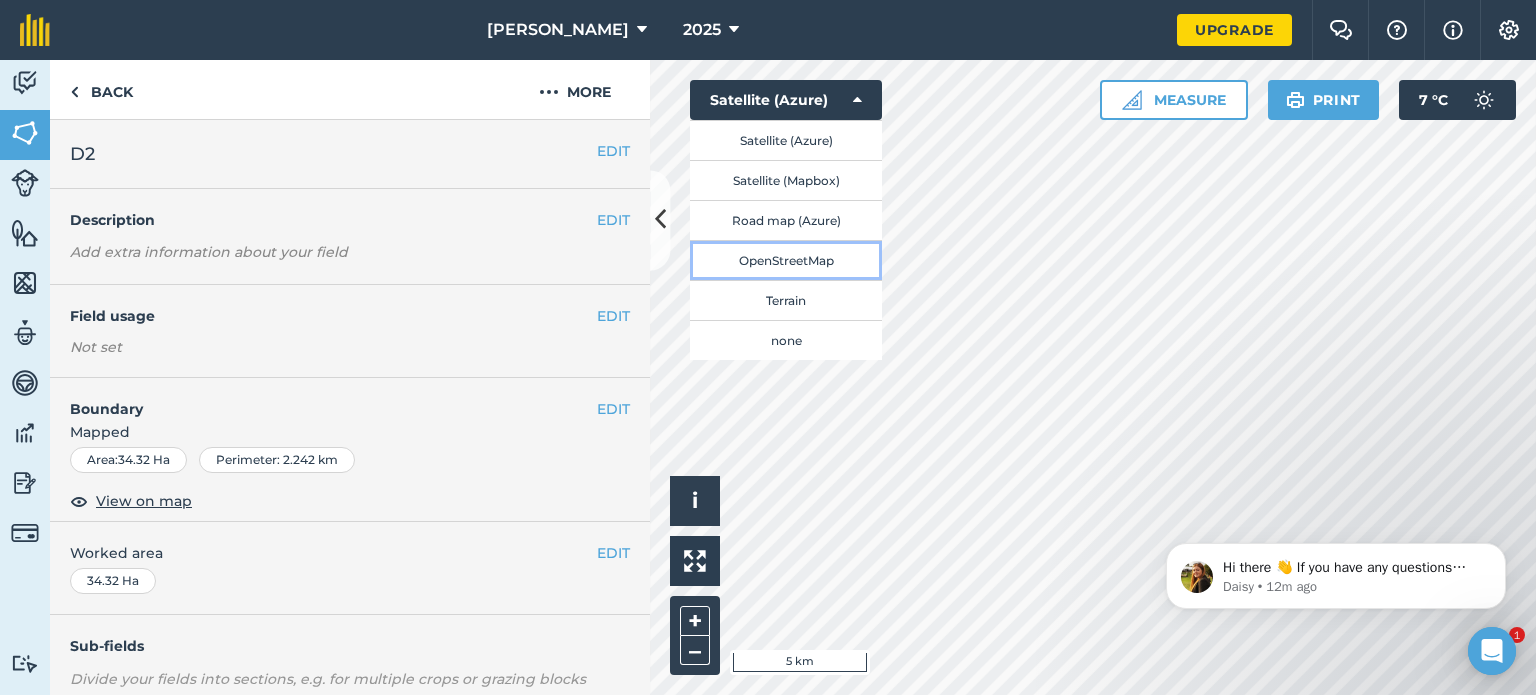 click on "OpenStreetMap" at bounding box center [786, 260] 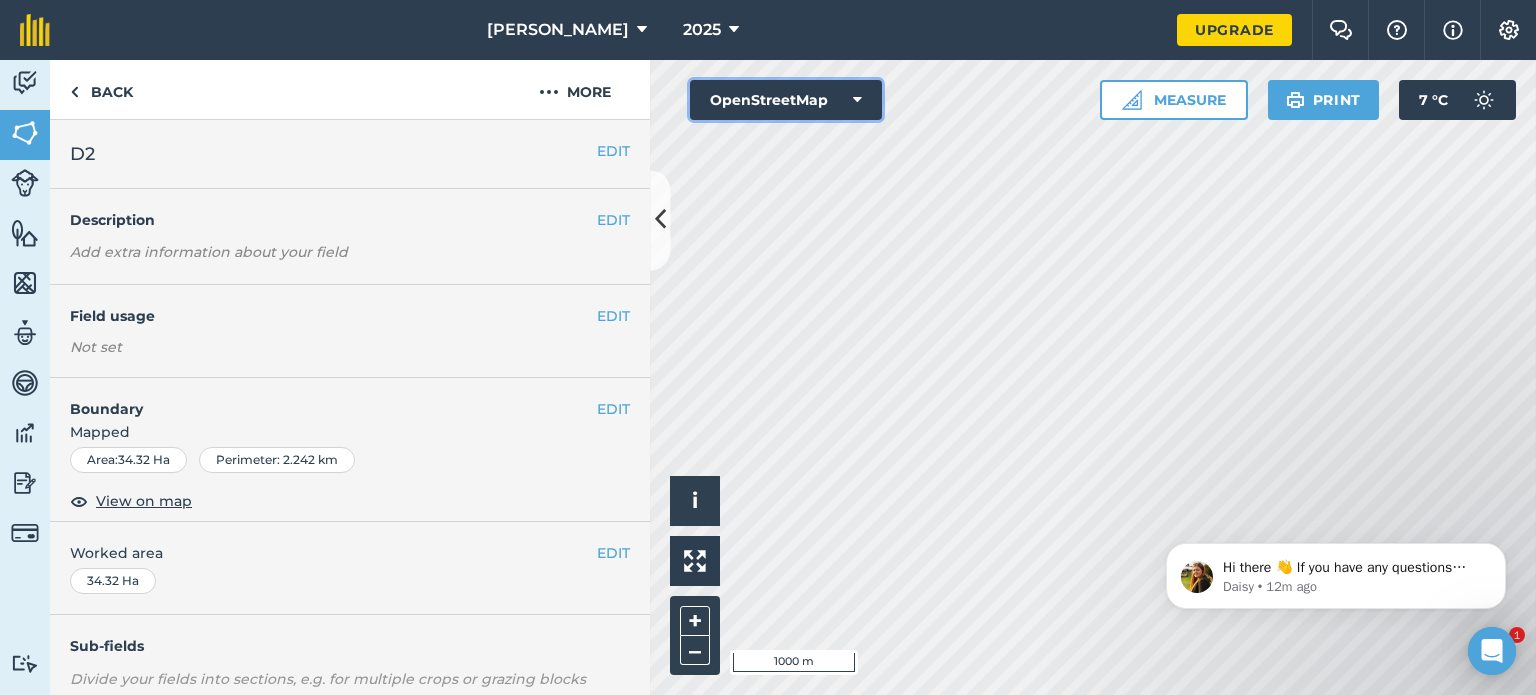 click on "OpenStreetMap" at bounding box center (786, 100) 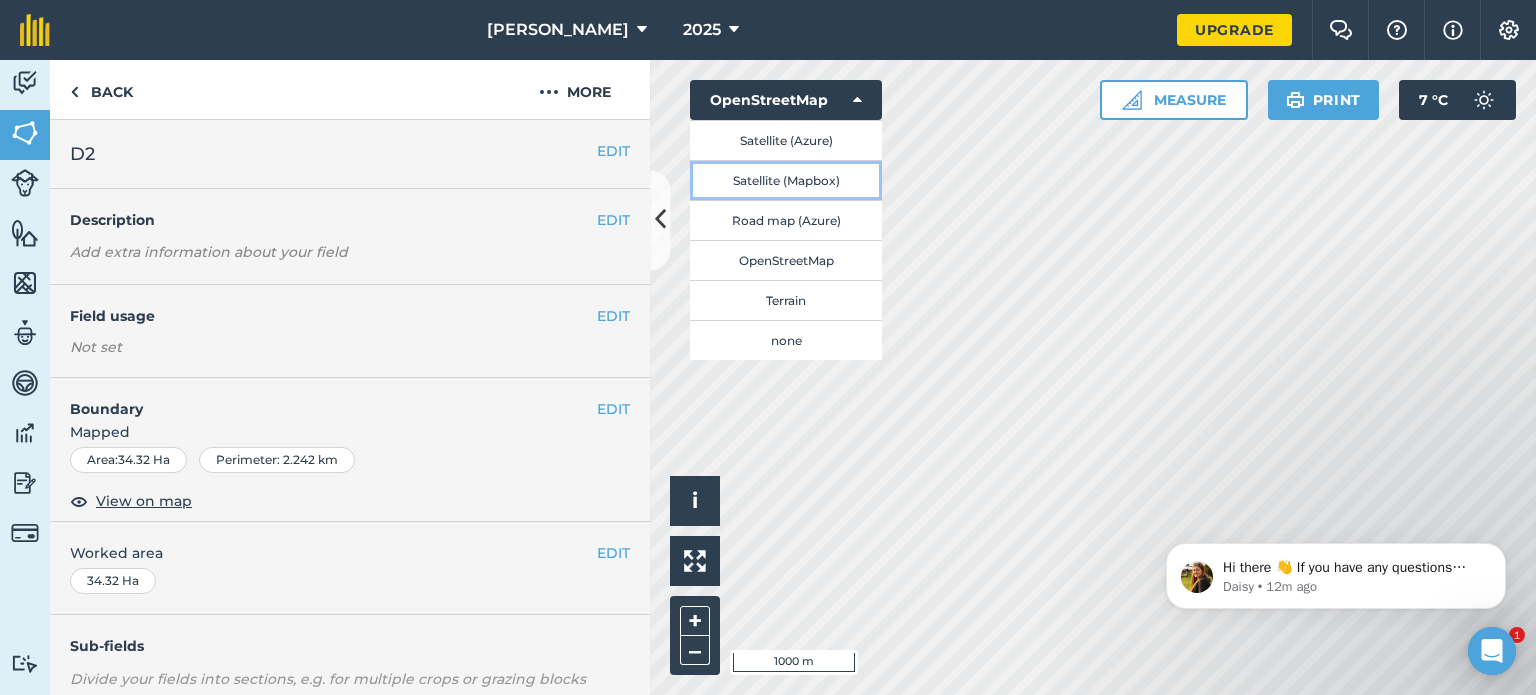 click on "Satellite (Mapbox)" at bounding box center [786, 180] 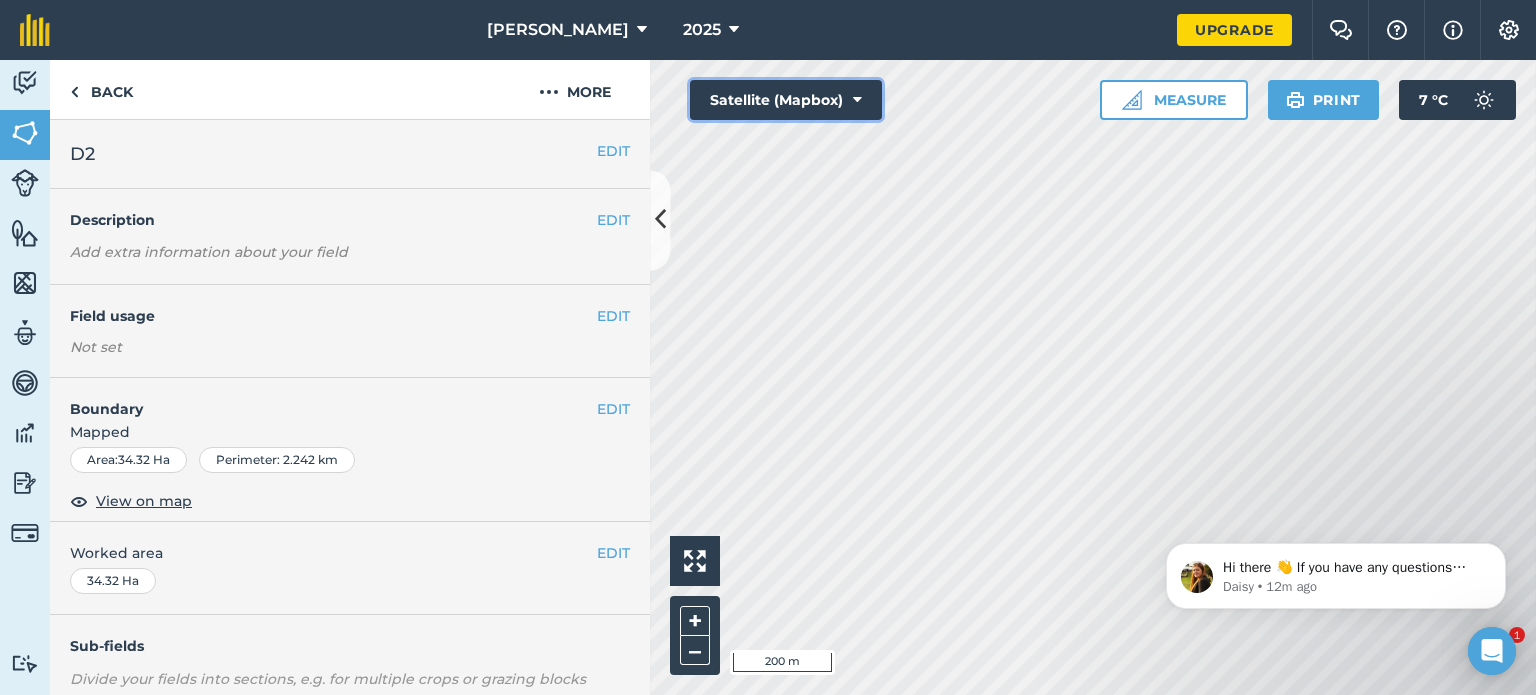 click on "Satellite (Mapbox)" at bounding box center (786, 100) 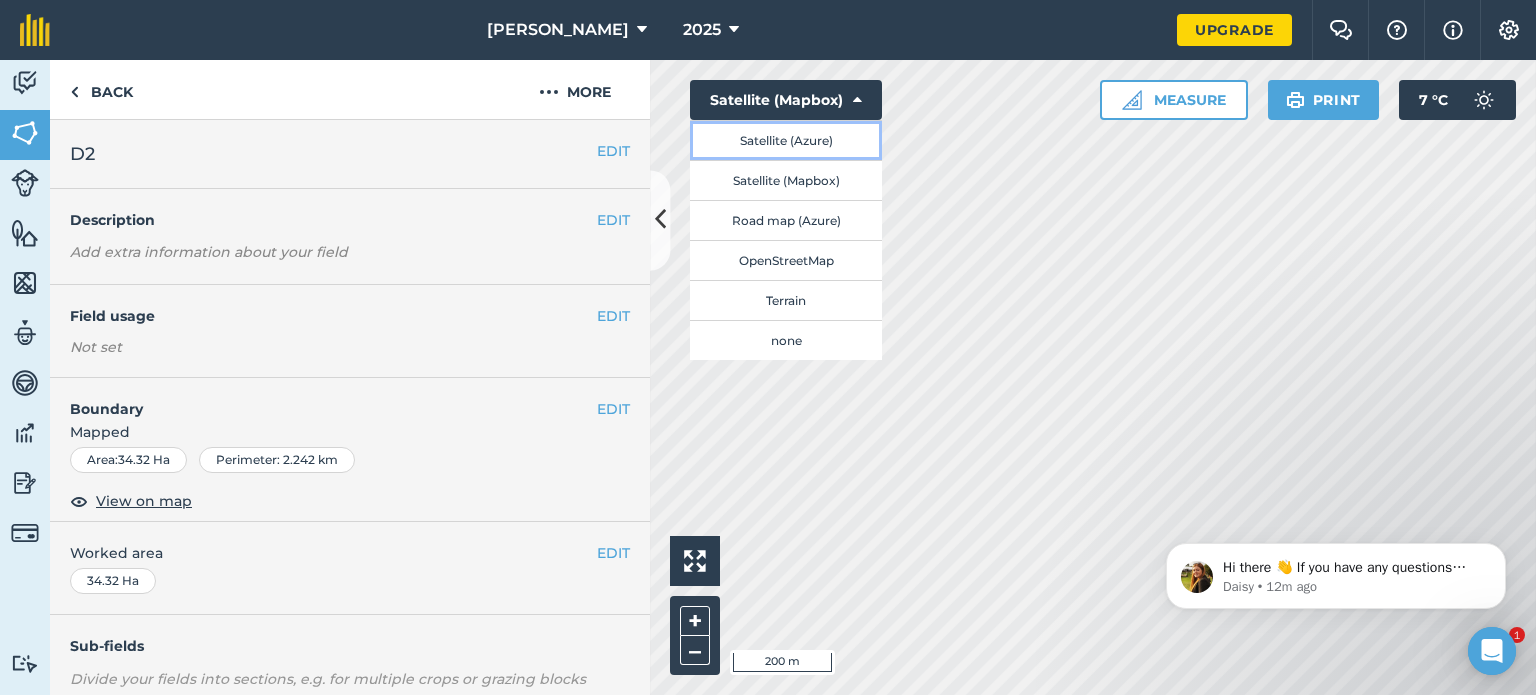 click on "Satellite (Azure)" at bounding box center [786, 140] 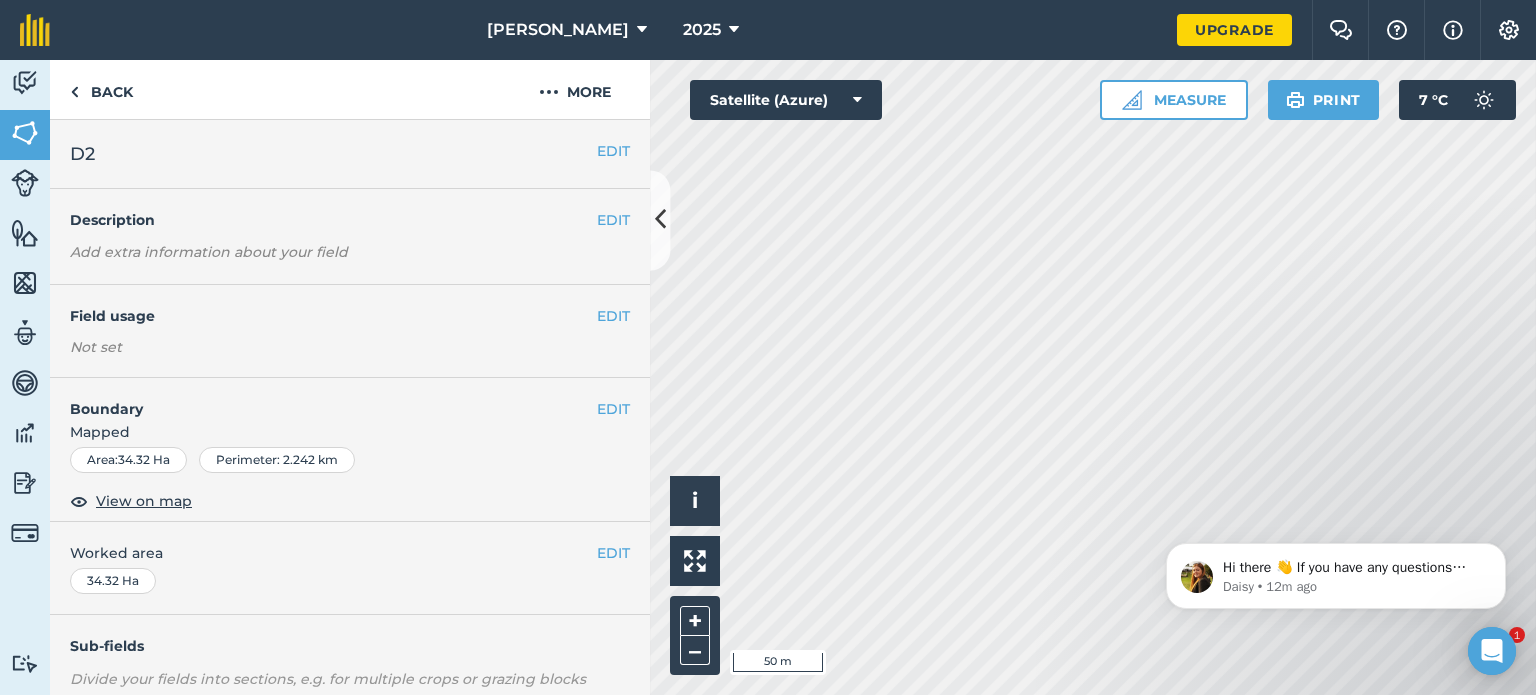 click on "Hello i © 2025 TomTom, Microsoft 50 m + – Satellite (Azure) Measure Print 7   ° C" at bounding box center [1093, 377] 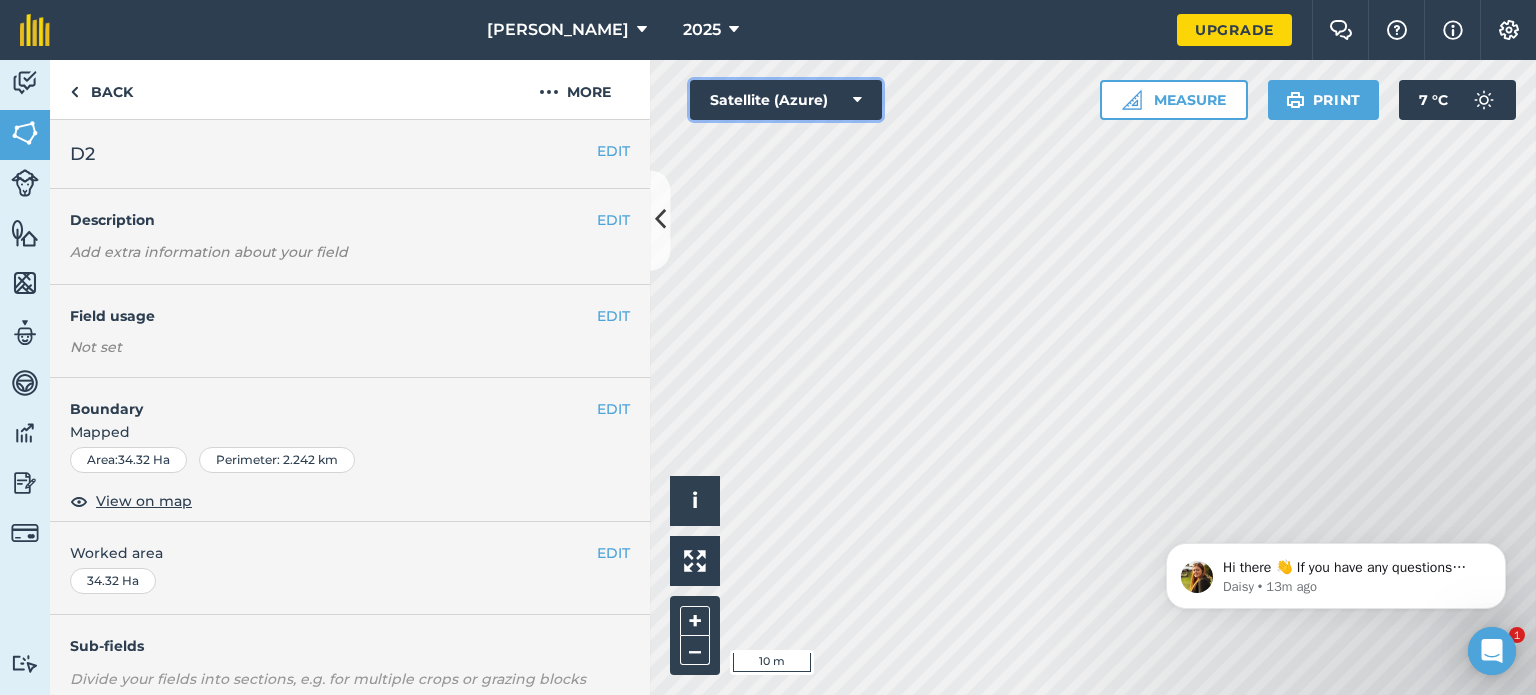 click on "Satellite (Azure)" at bounding box center [786, 100] 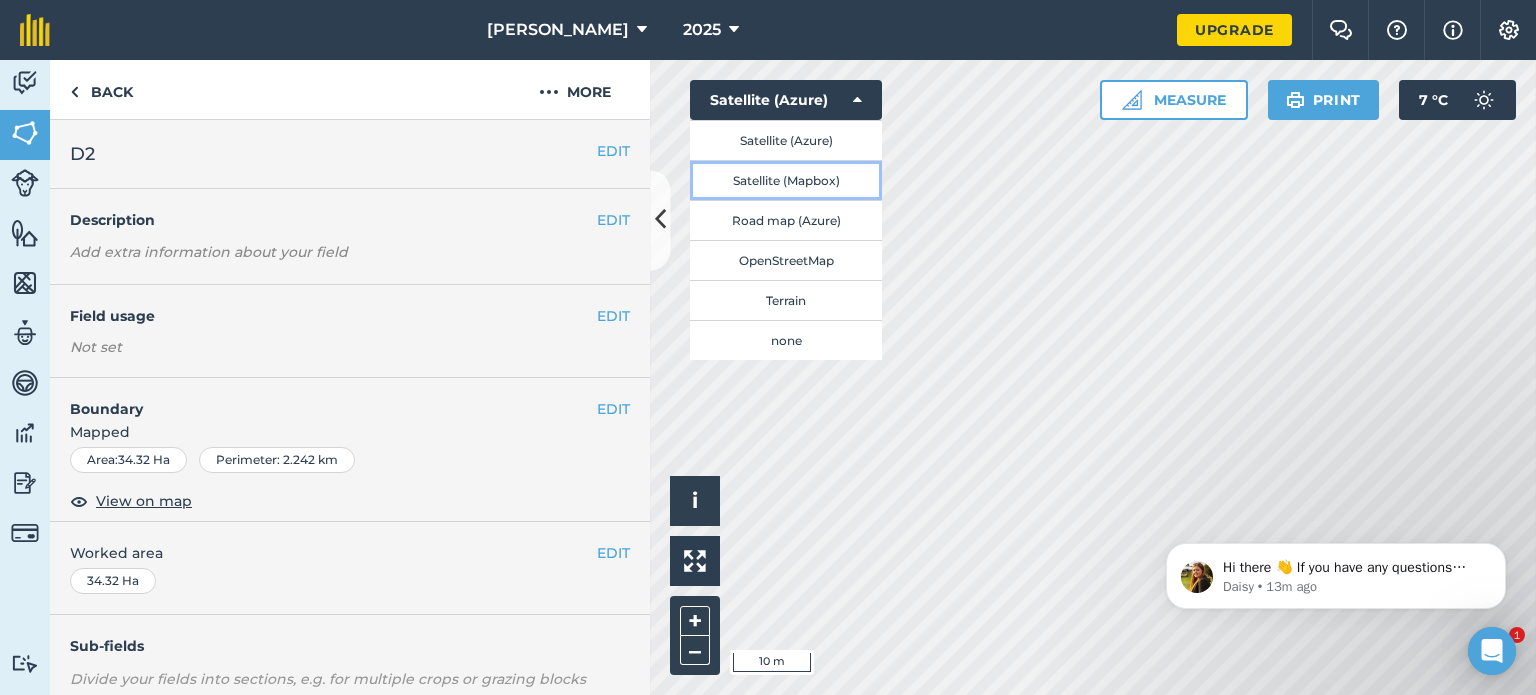 click on "Satellite (Mapbox)" at bounding box center [786, 180] 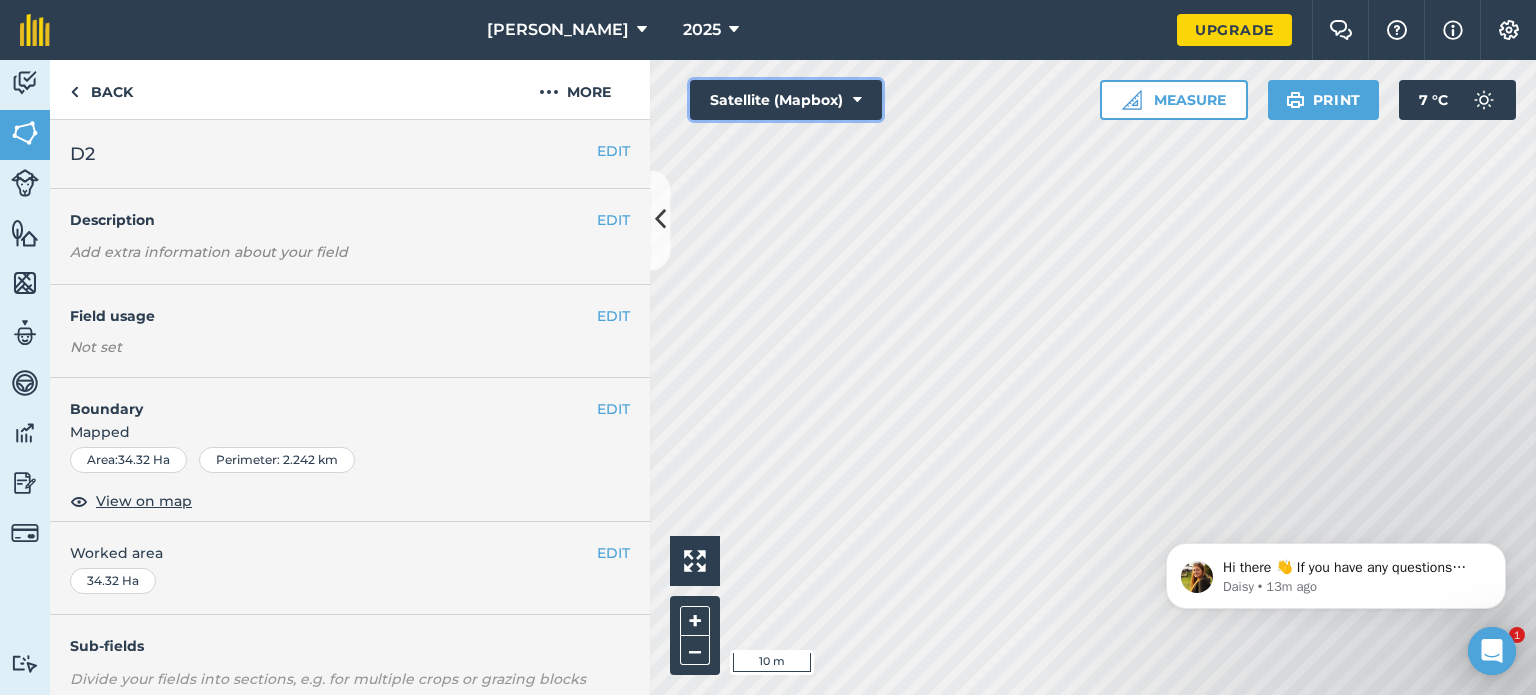 click on "Satellite (Mapbox)" at bounding box center [786, 100] 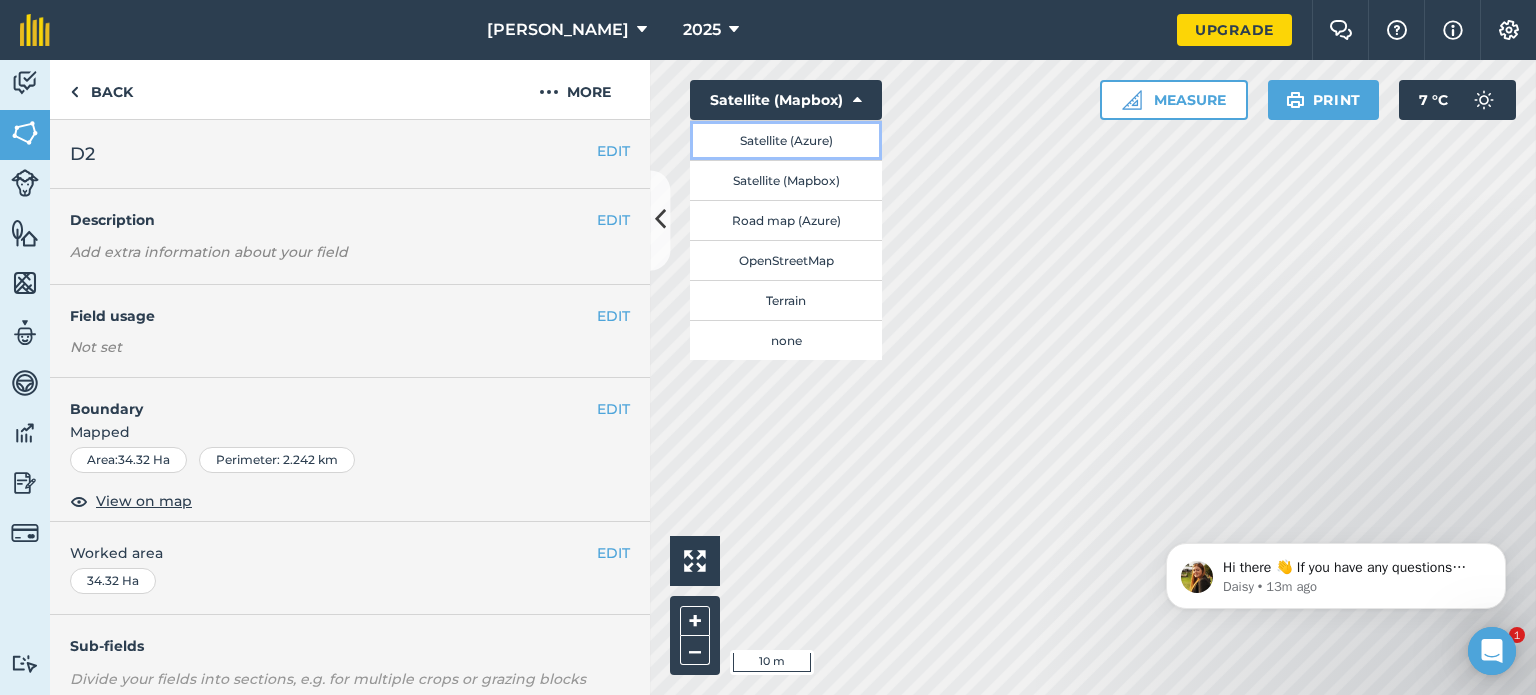 click on "Satellite (Azure)" at bounding box center [786, 140] 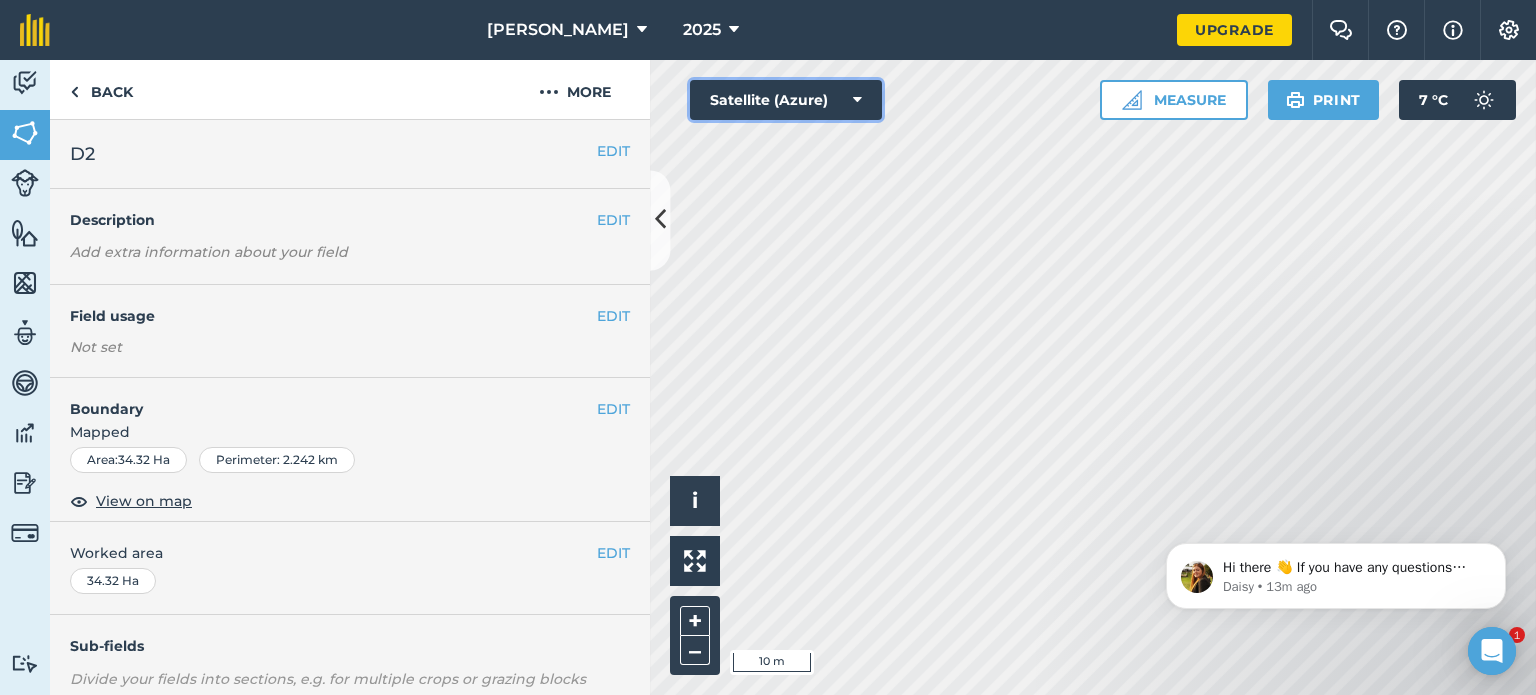 click on "Satellite (Azure)" at bounding box center [786, 100] 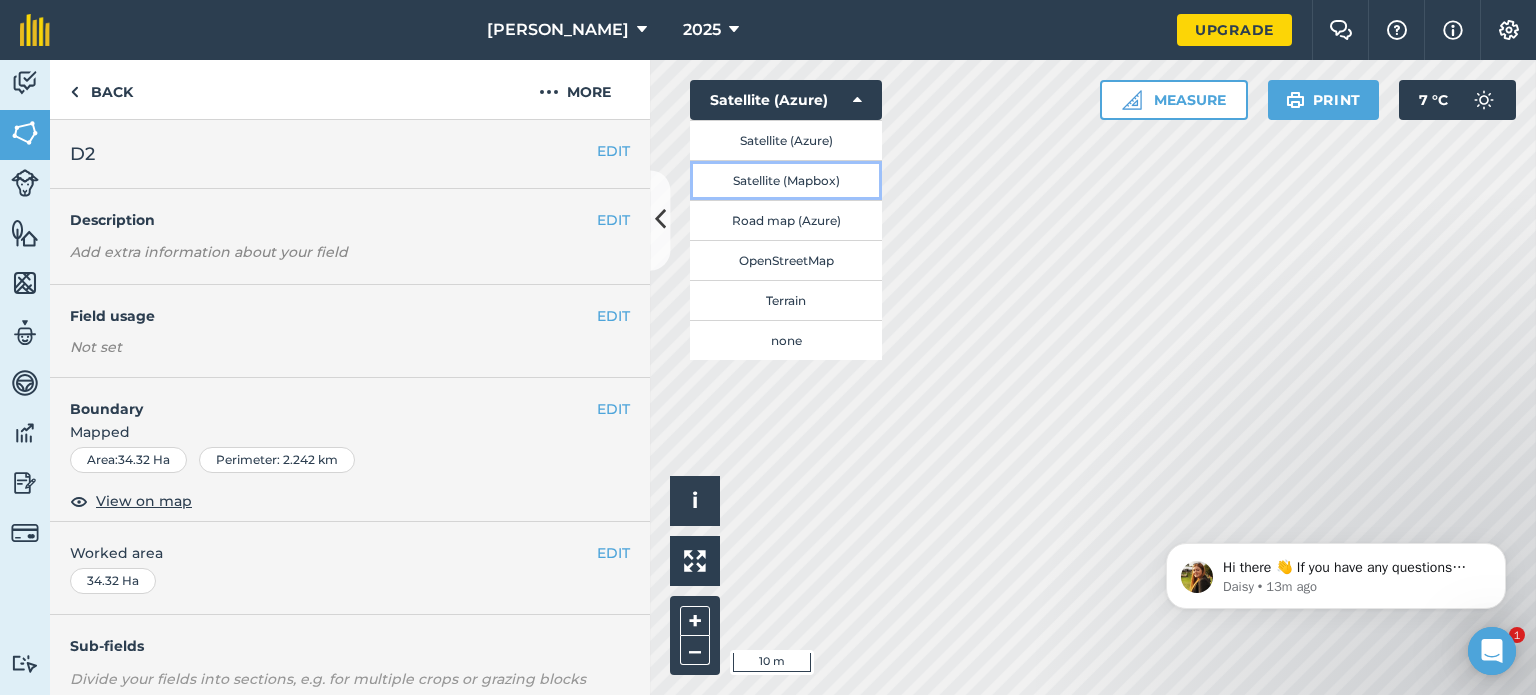 click on "Satellite (Mapbox)" at bounding box center (786, 180) 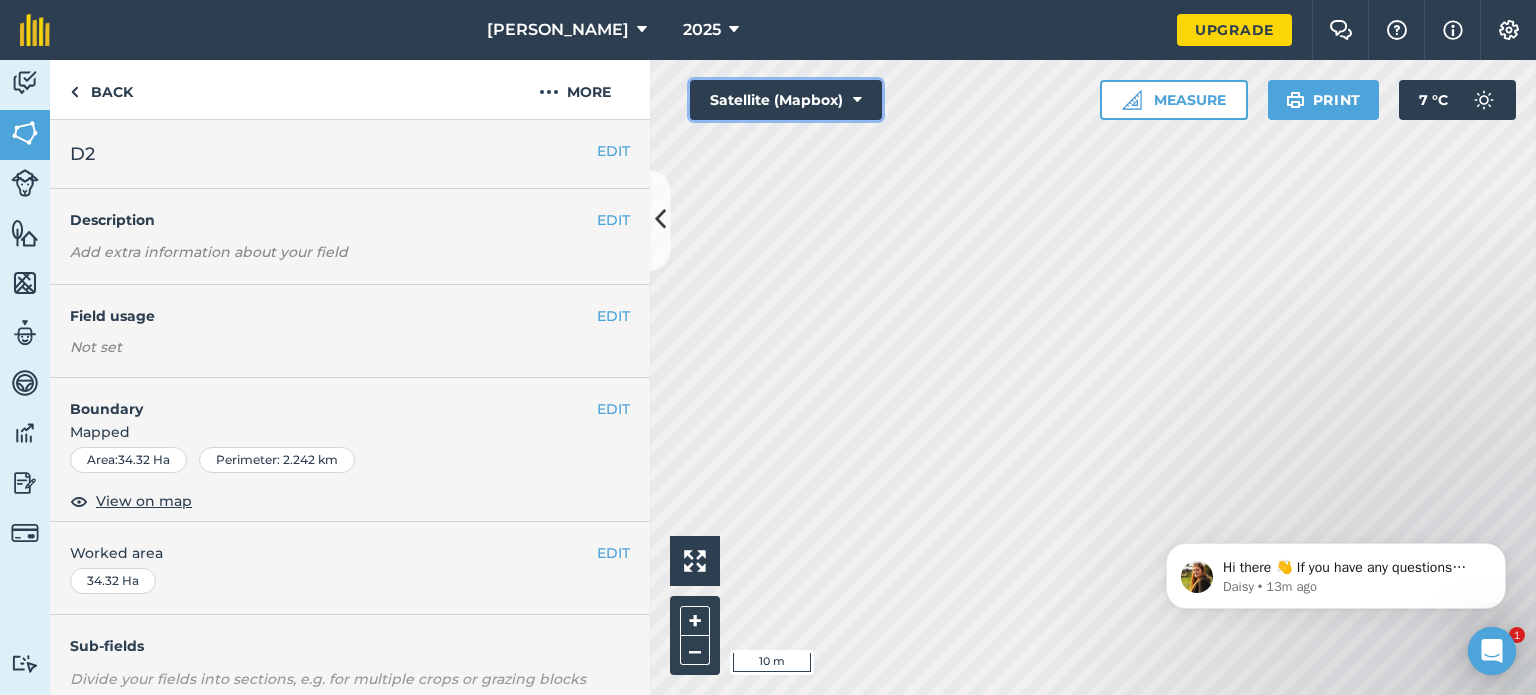 click on "Satellite (Mapbox)" at bounding box center (786, 100) 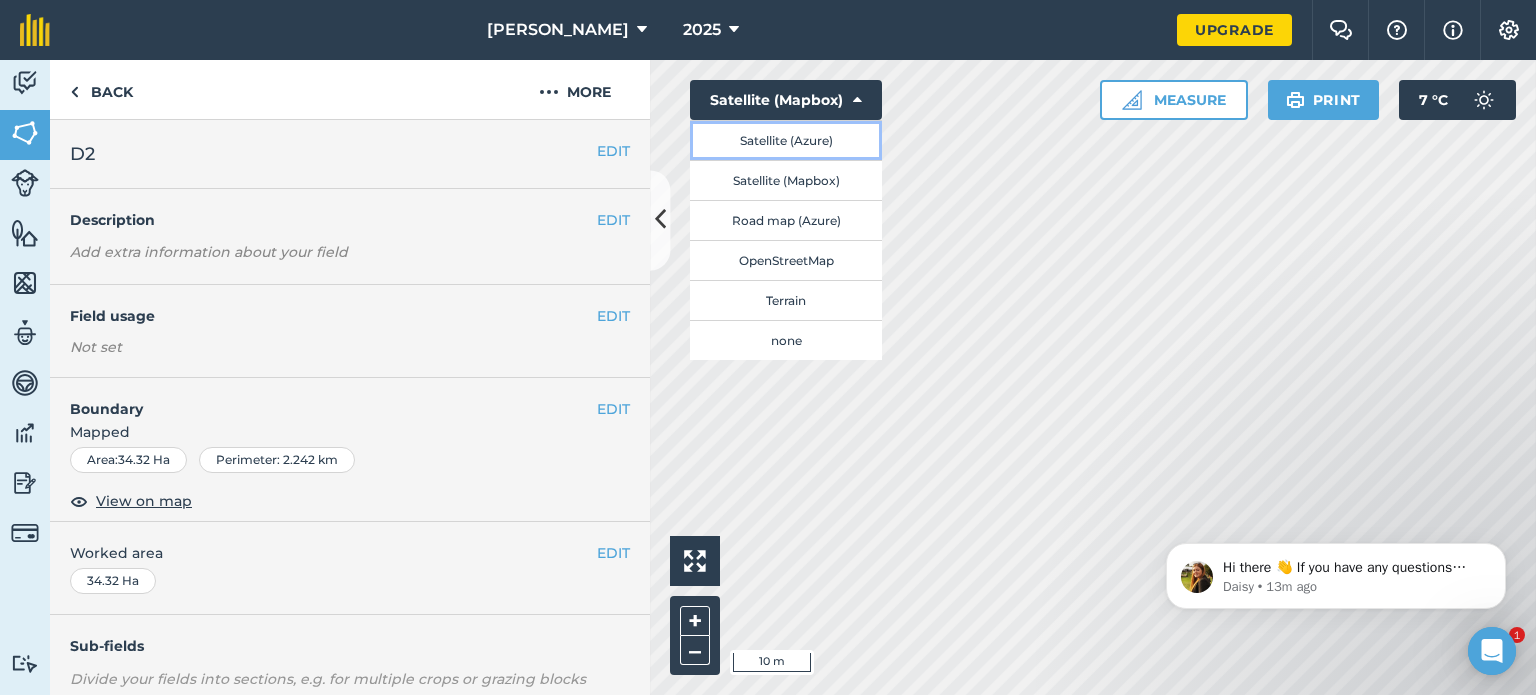 click on "Satellite (Azure)" at bounding box center [786, 140] 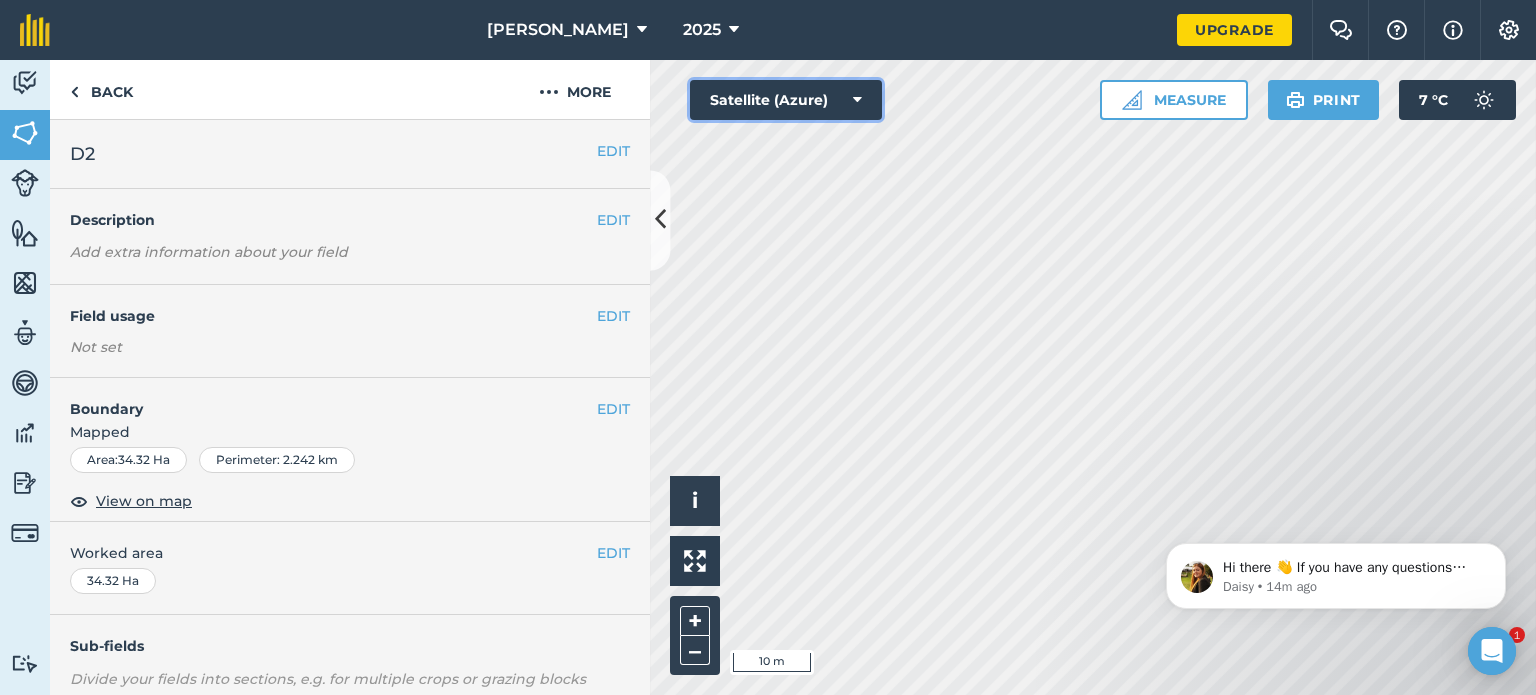 click on "Satellite (Azure)" at bounding box center (786, 100) 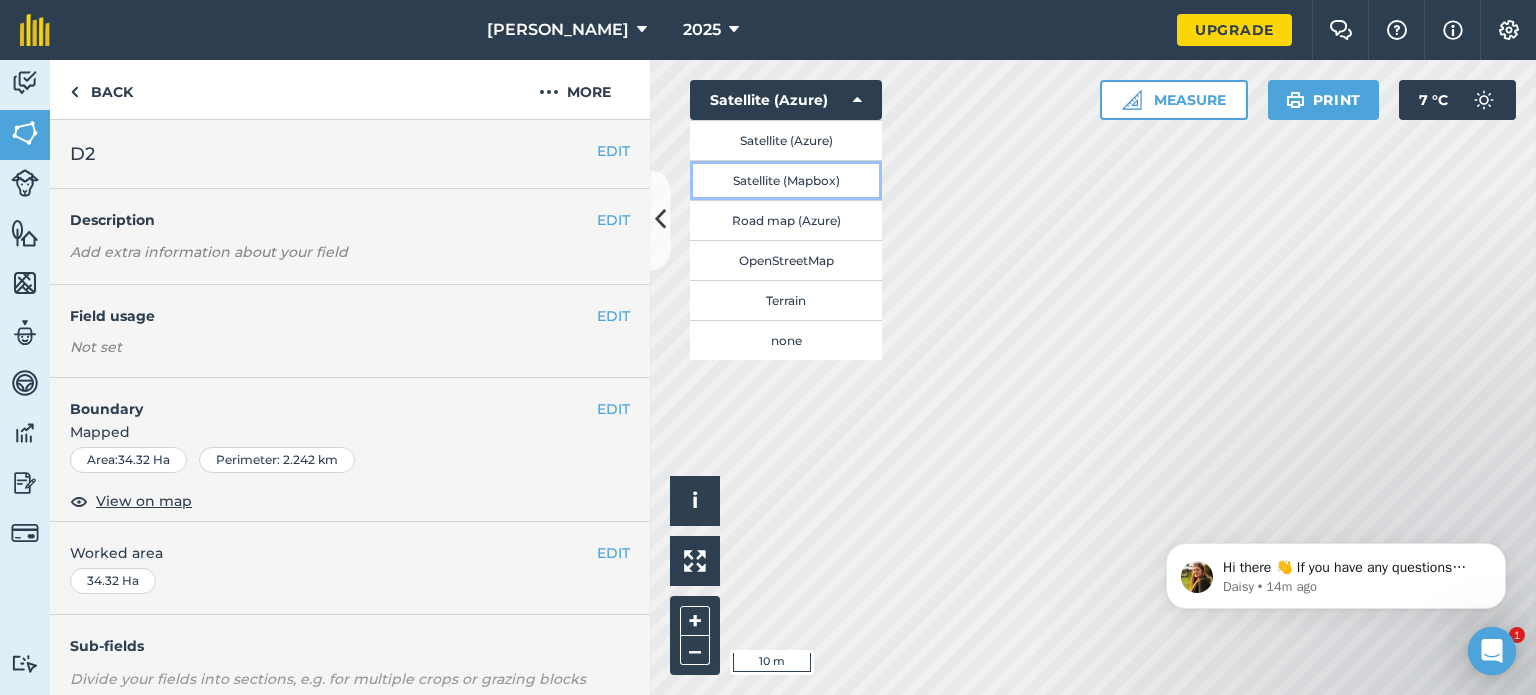 click on "Satellite (Mapbox)" at bounding box center [786, 180] 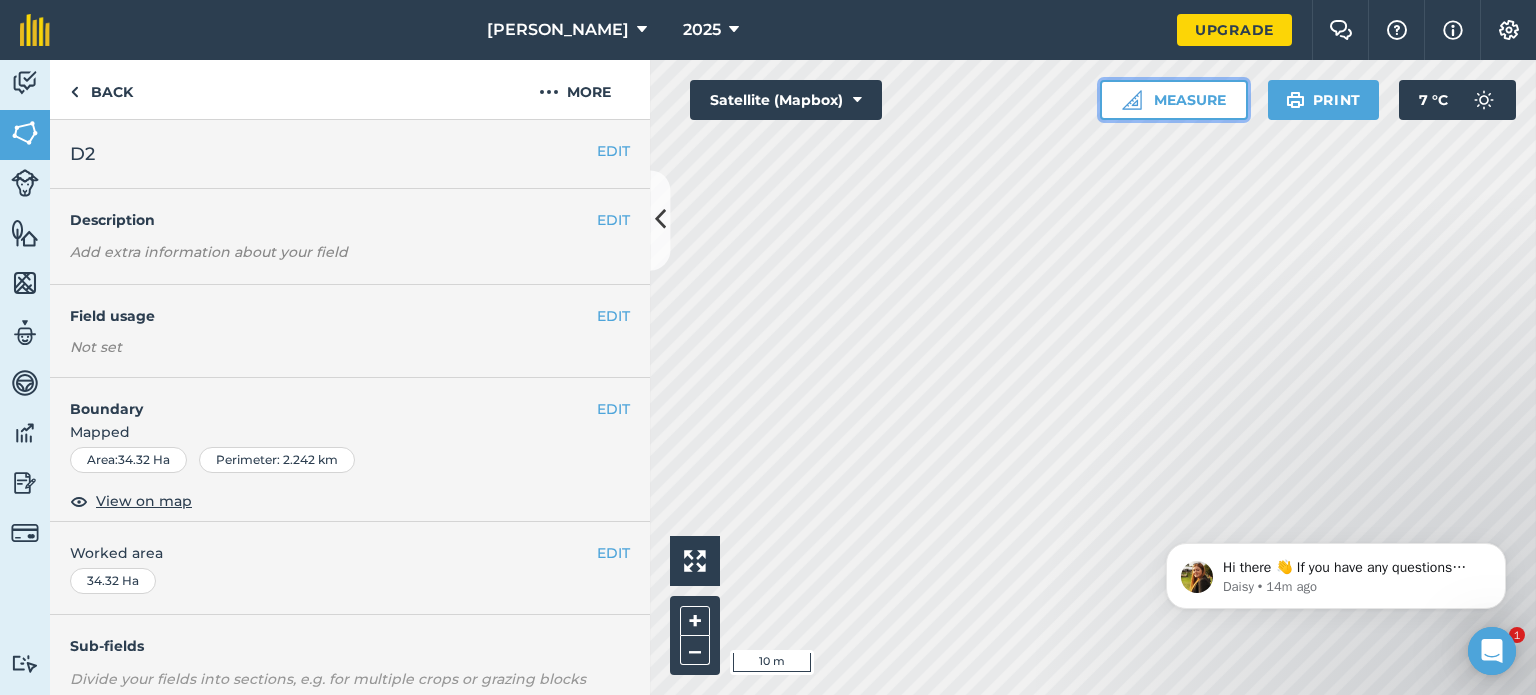 click on "Measure" at bounding box center [1174, 100] 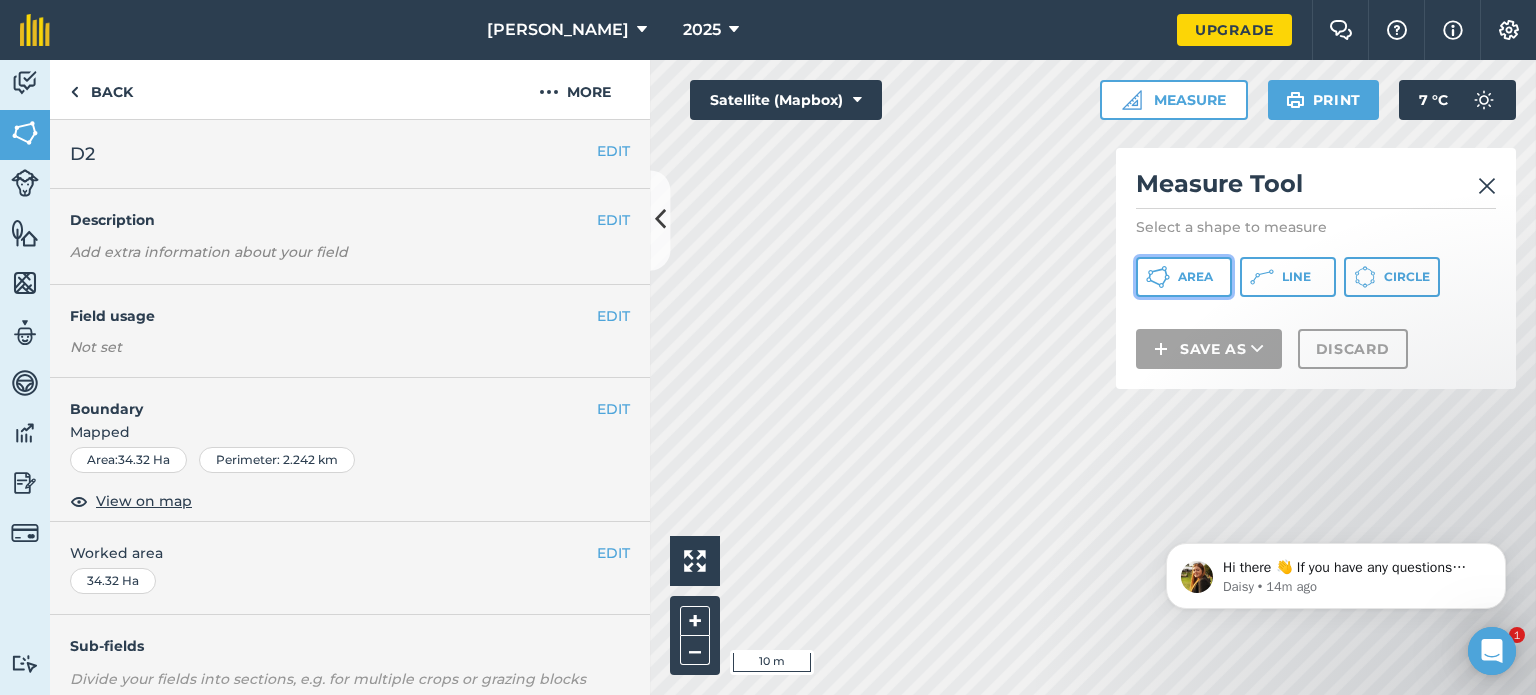 click 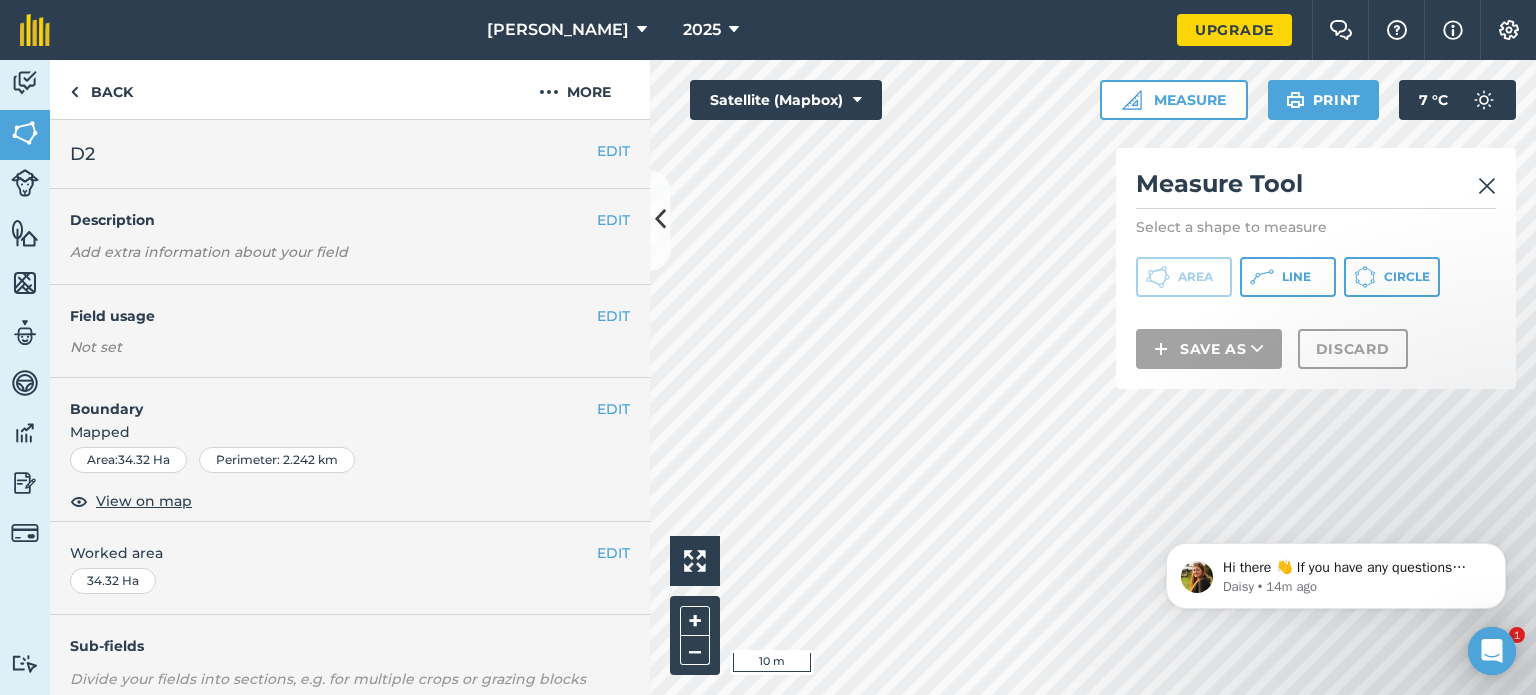 click at bounding box center [1487, 186] 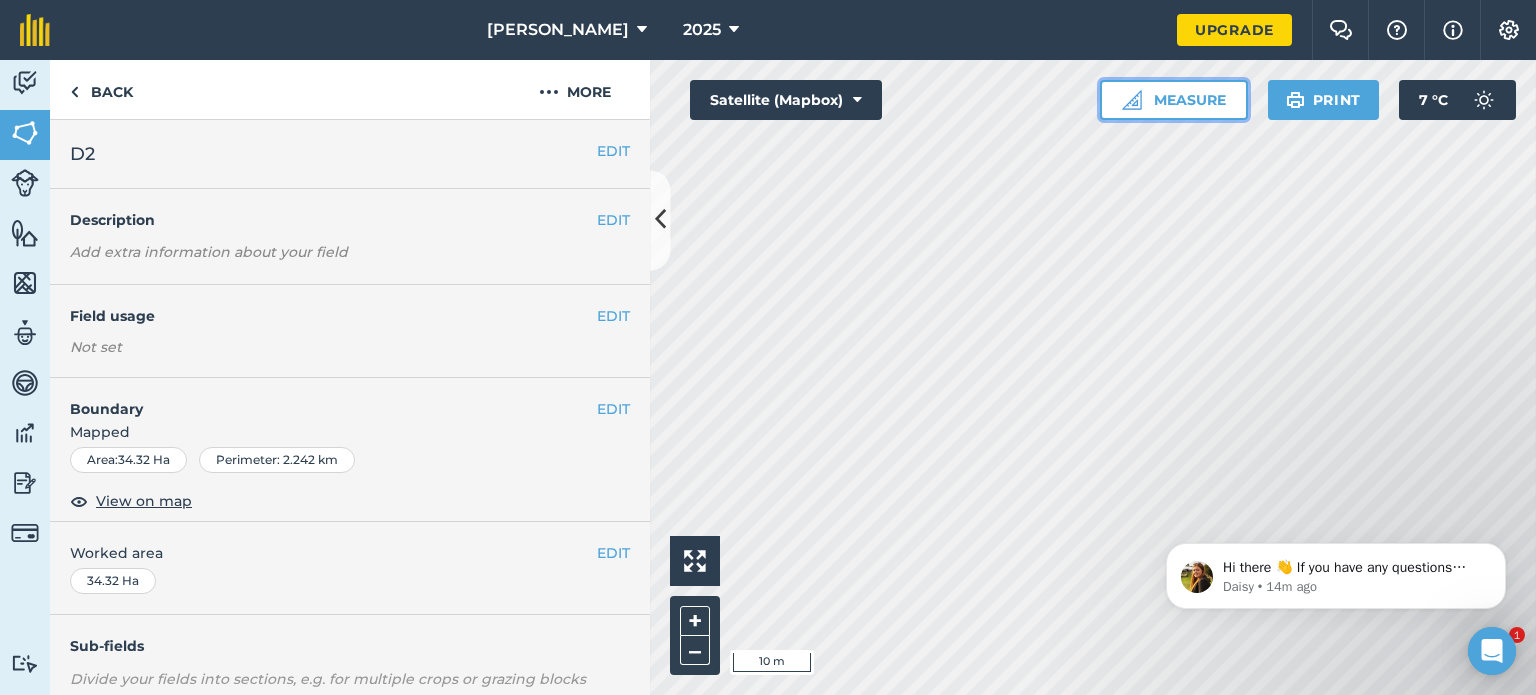 click on "Measure" at bounding box center (1174, 100) 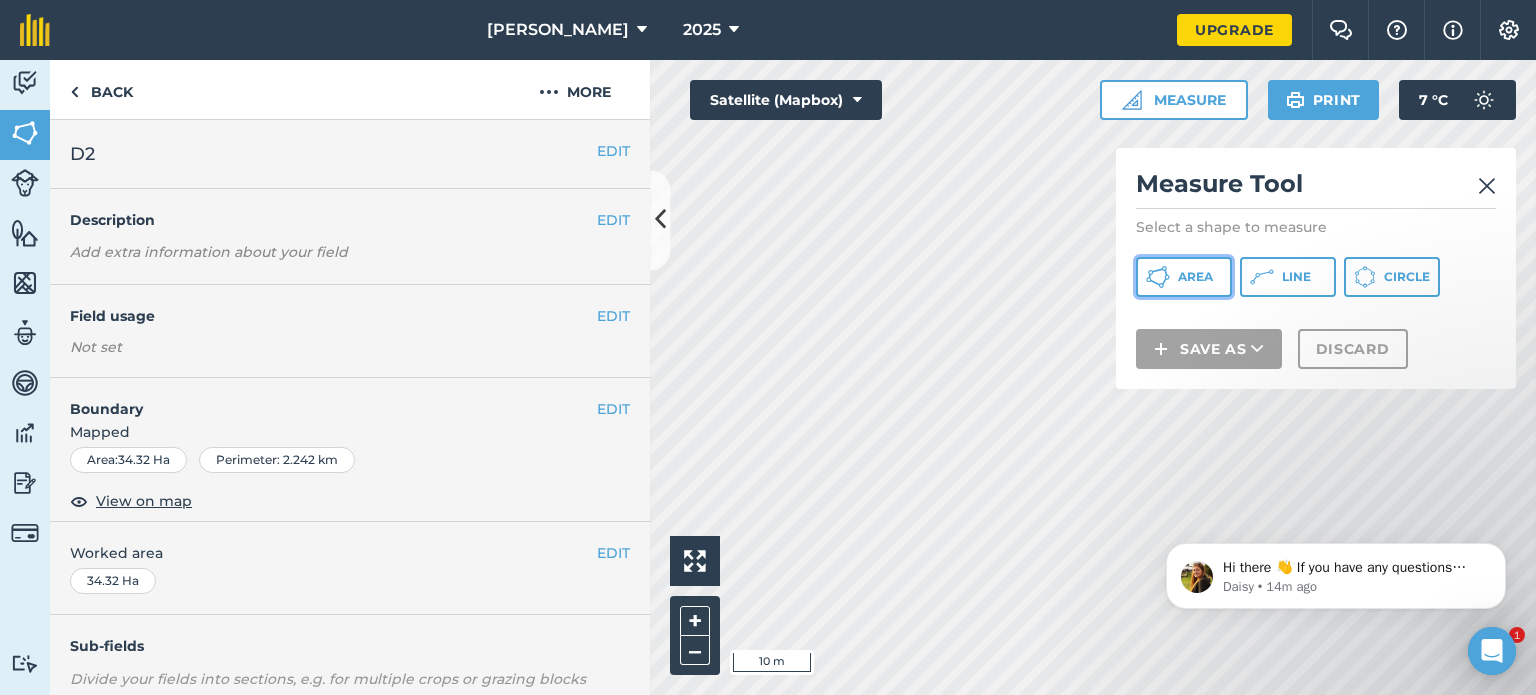 click on "Area" at bounding box center (1195, 277) 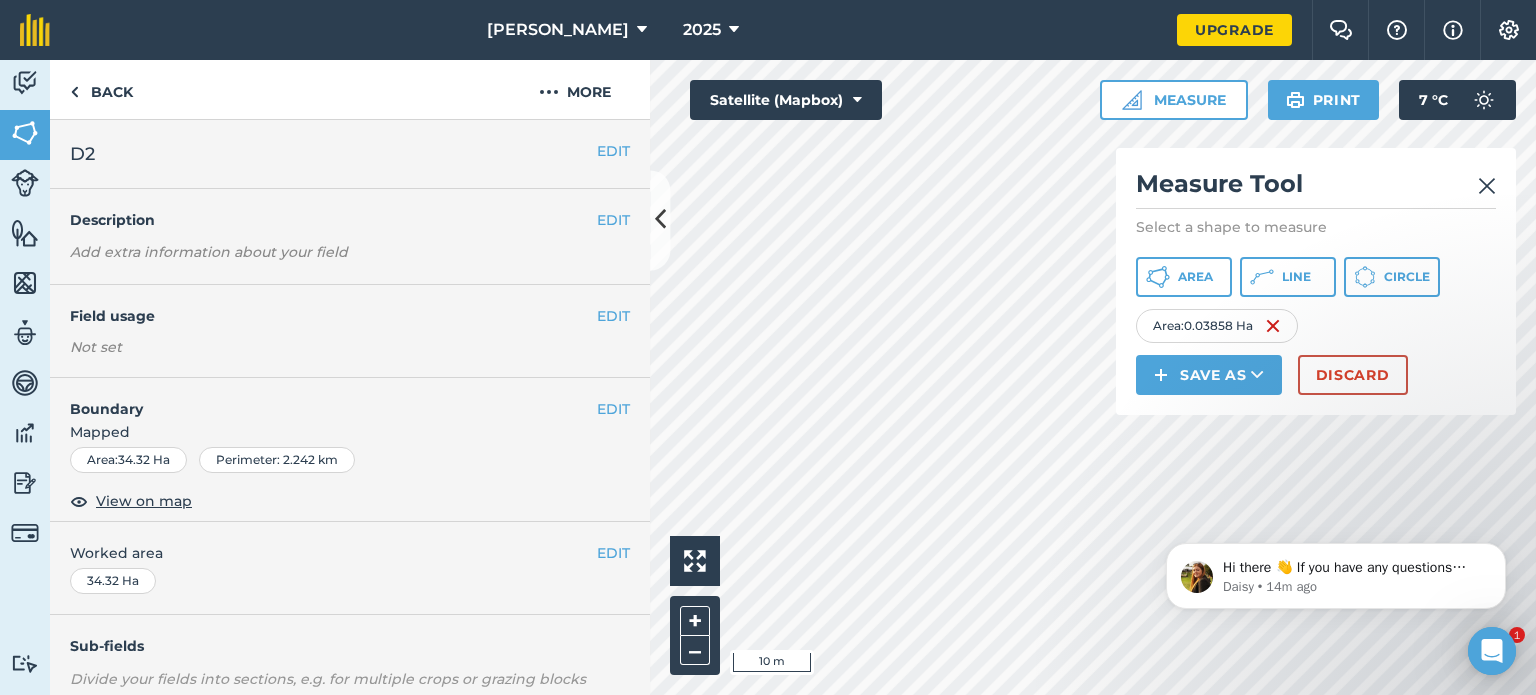 click at bounding box center (1487, 186) 